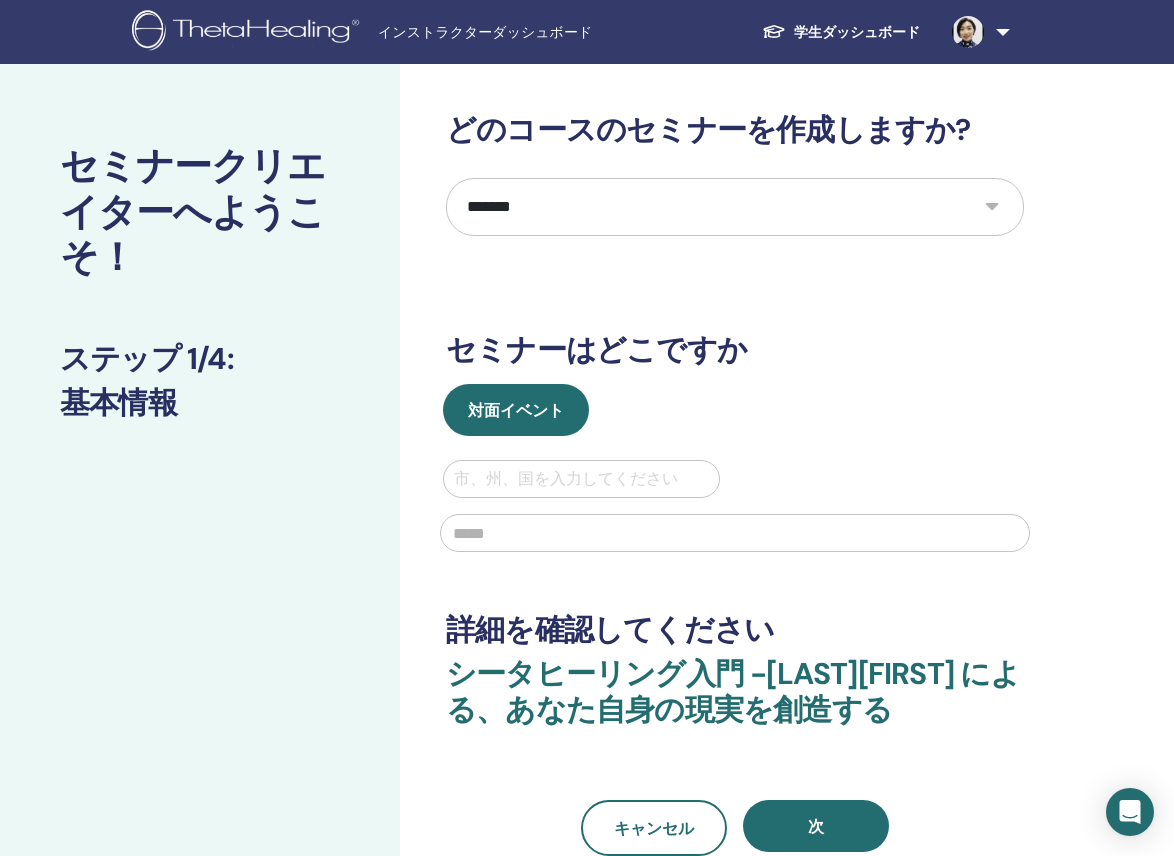 select on "*" 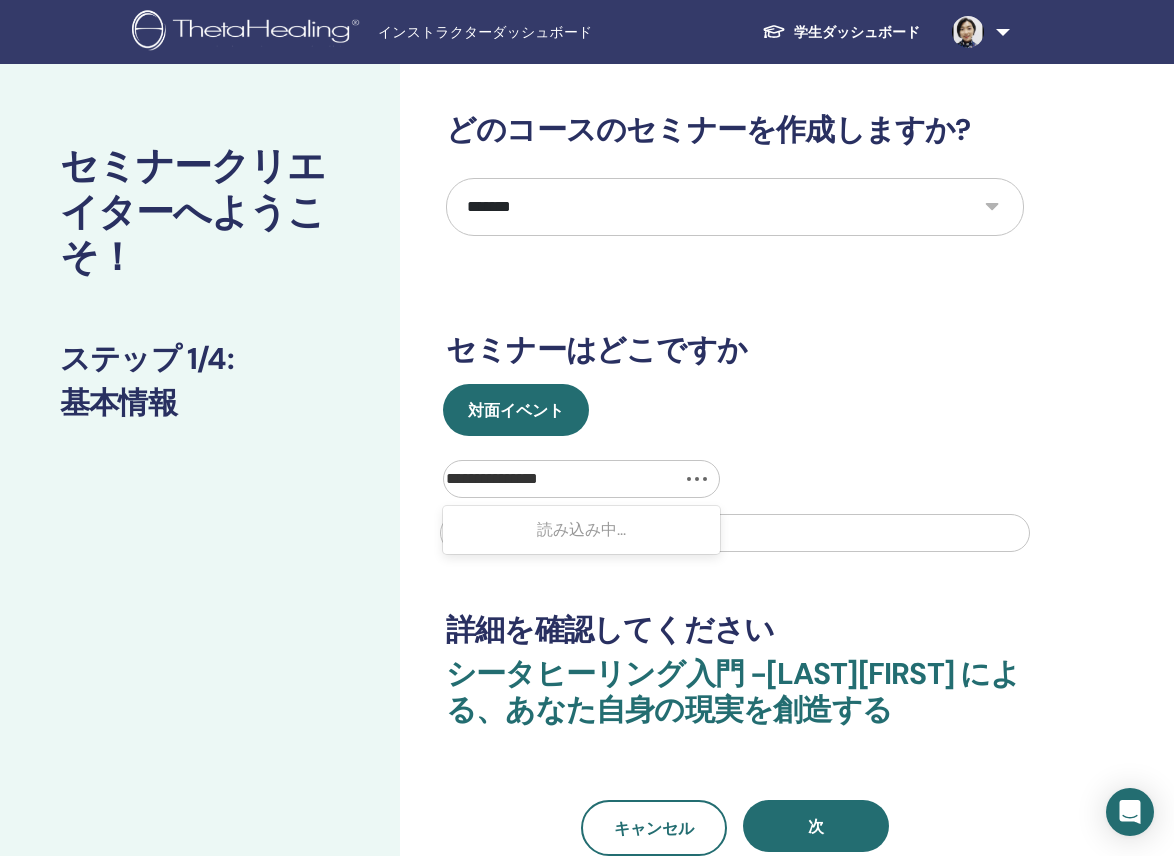 scroll, scrollTop: 0, scrollLeft: 0, axis: both 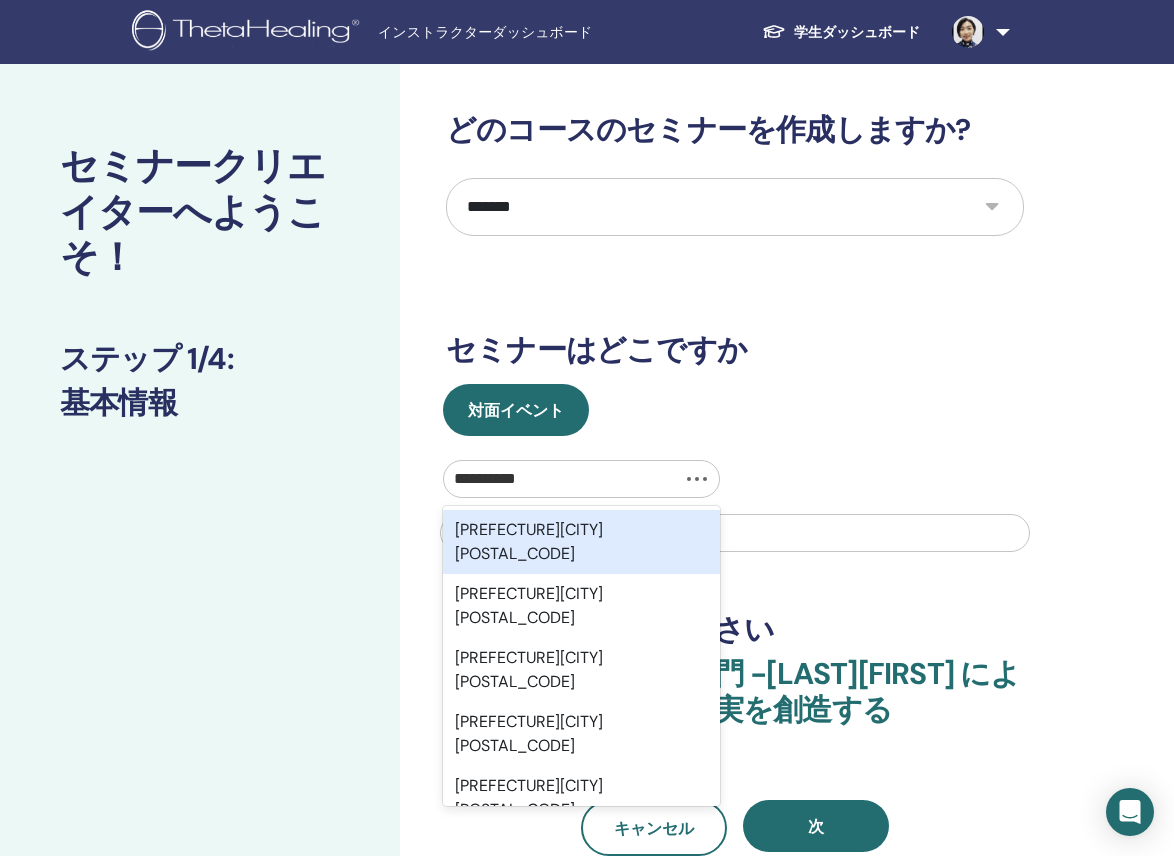 type on "*********" 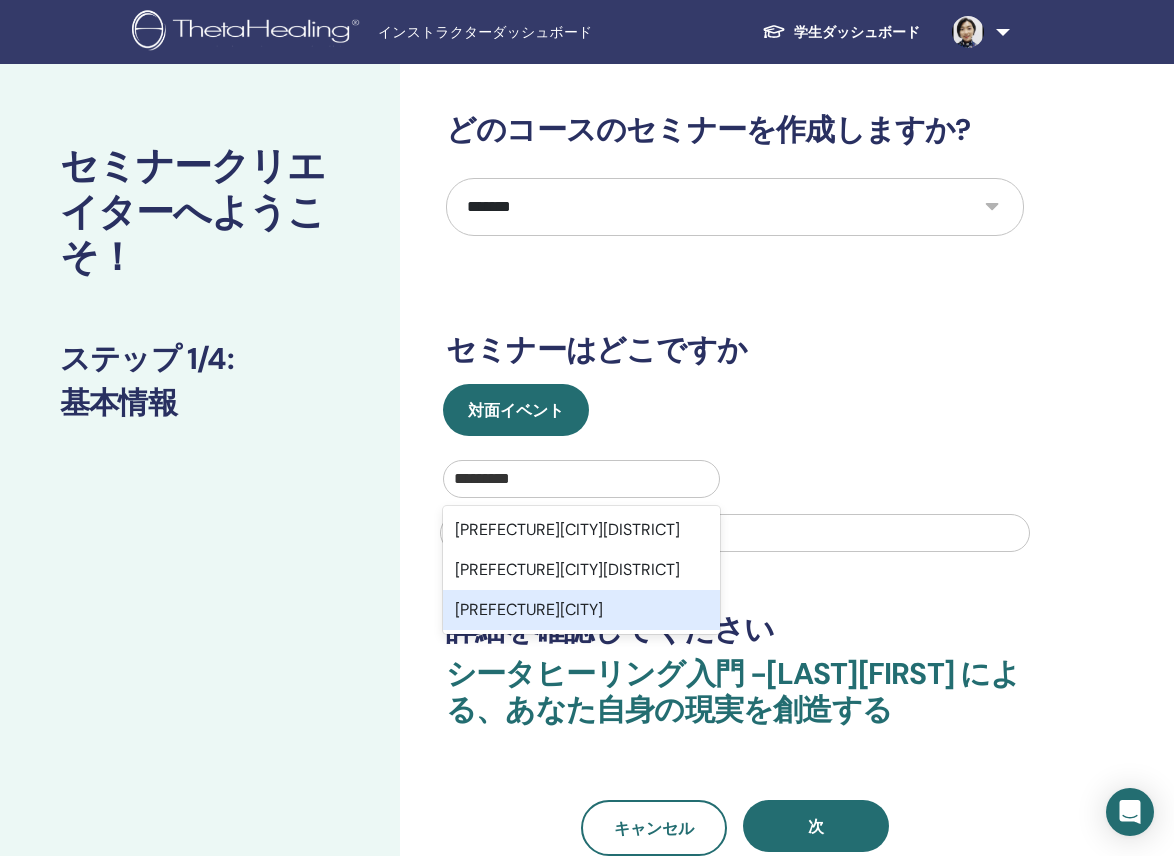click on "岐阜県岐阜市" at bounding box center (529, 609) 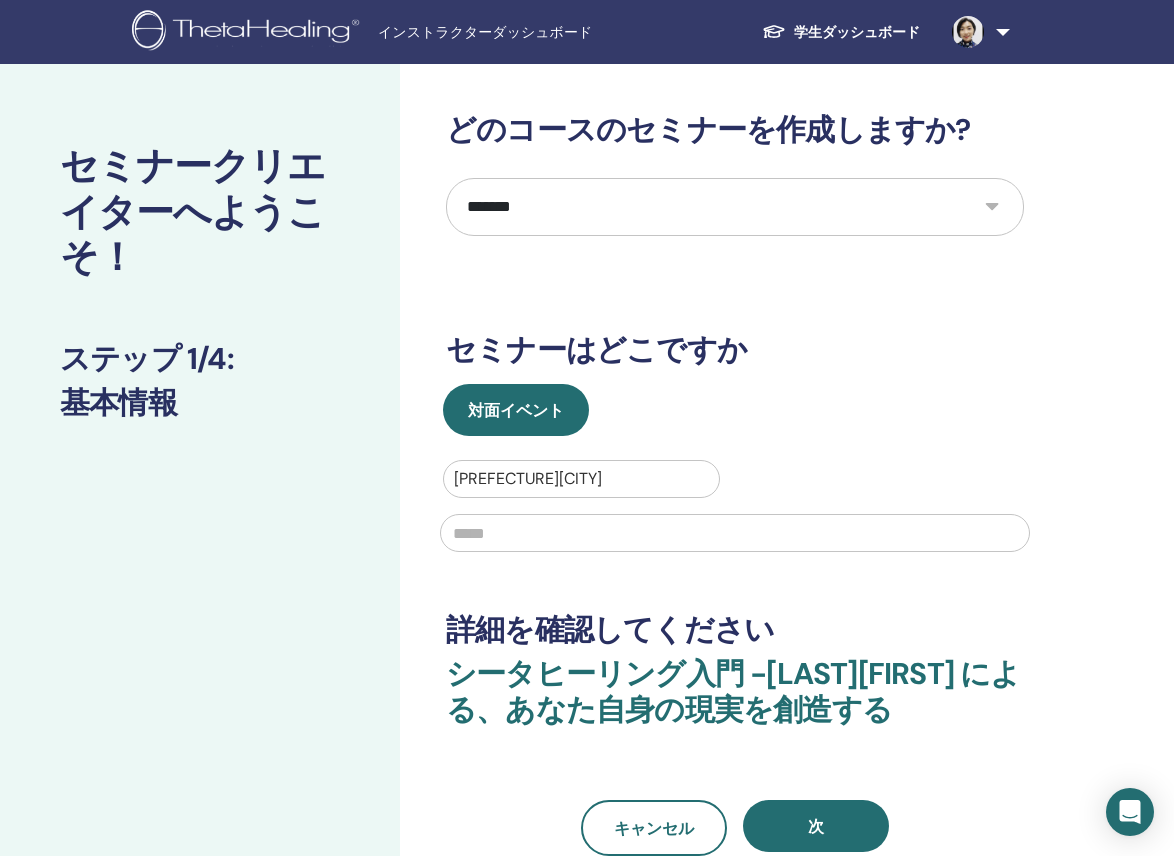 click at bounding box center (735, 533) 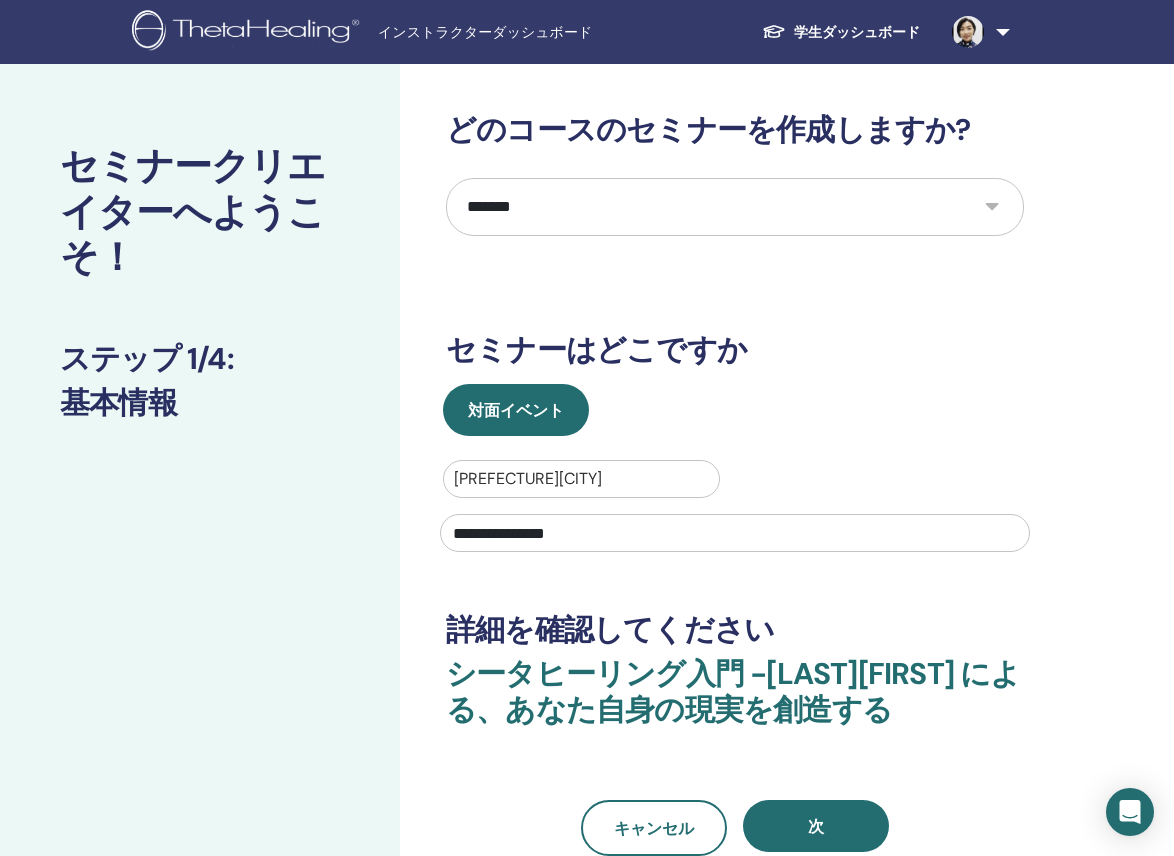 click on "**********" at bounding box center [735, 533] 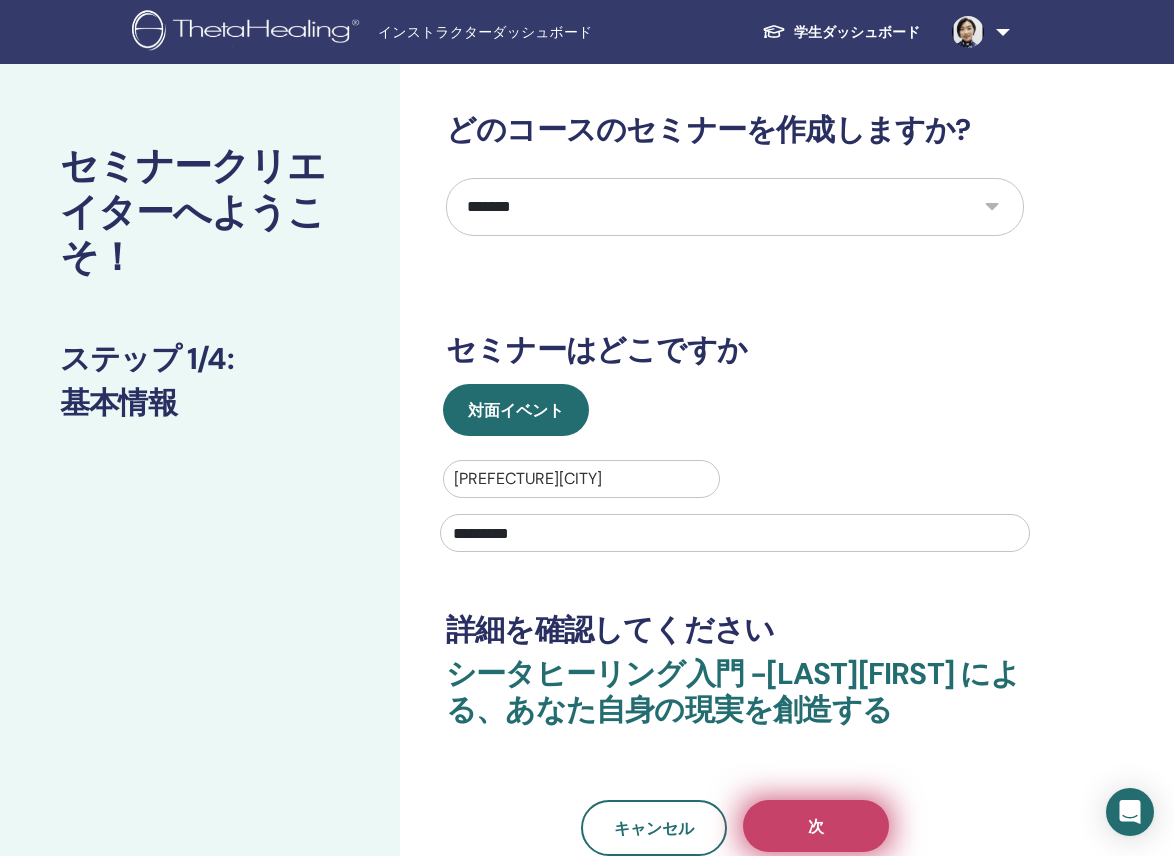 type on "*********" 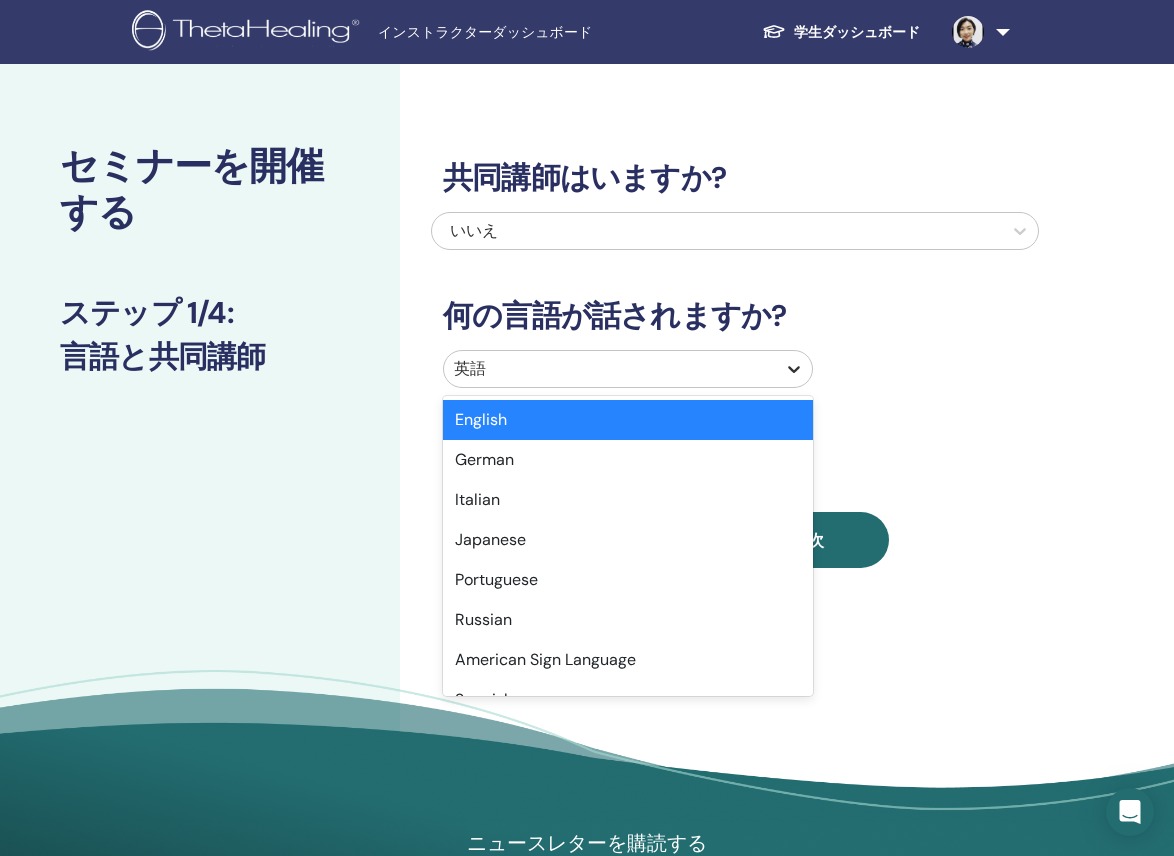 click 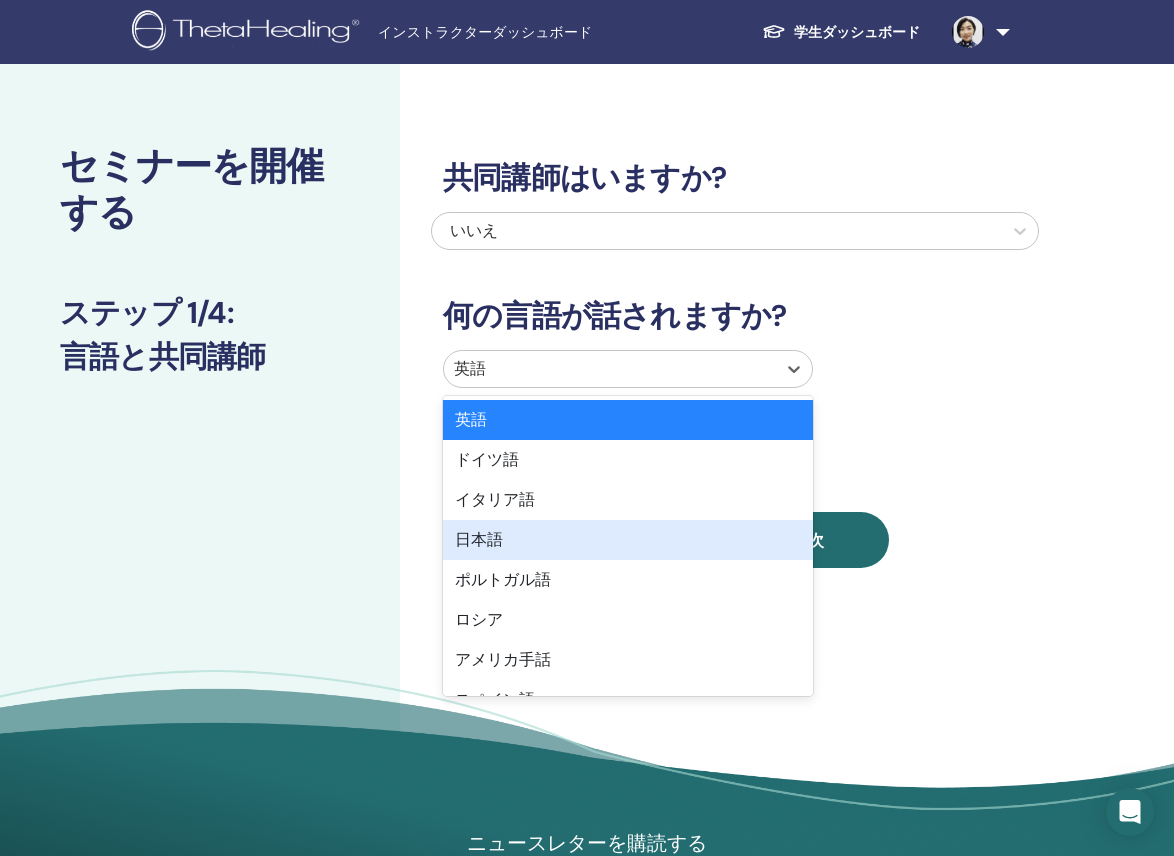 click on "日本語" at bounding box center (628, 540) 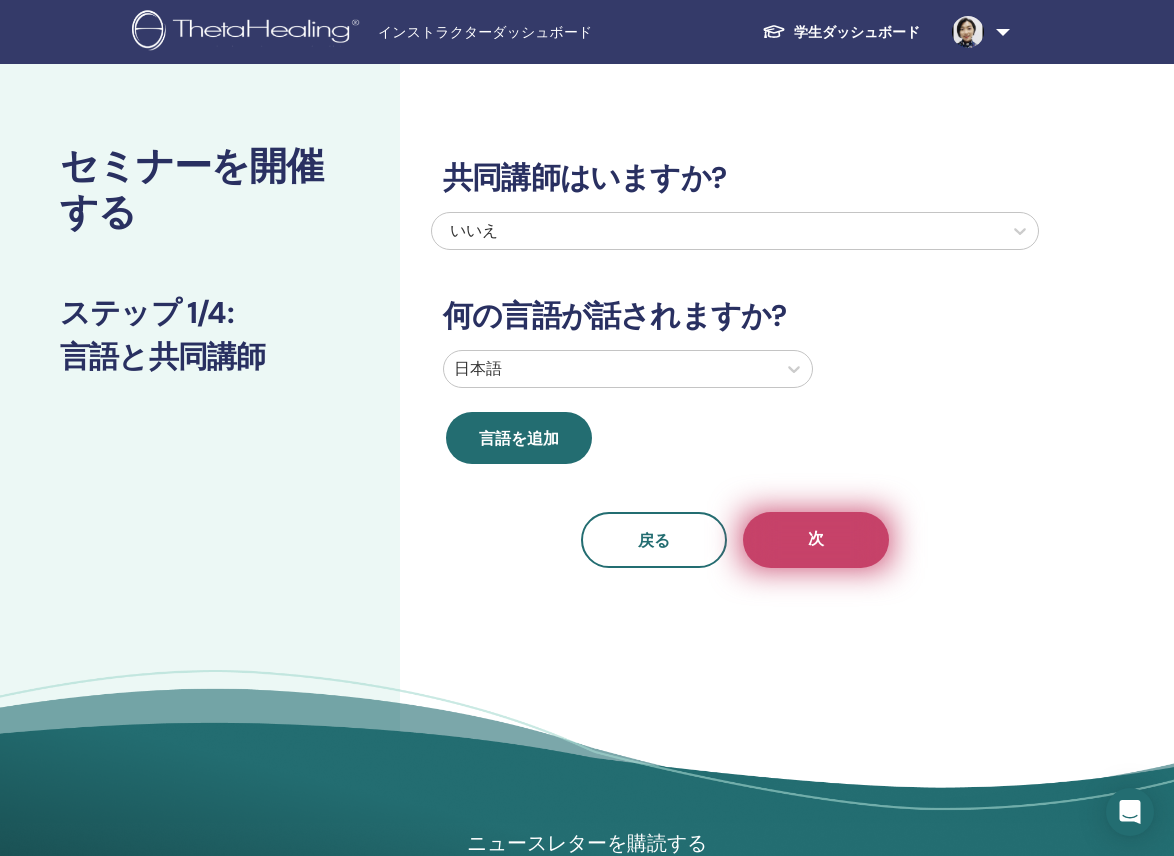 click on "次" at bounding box center [816, 538] 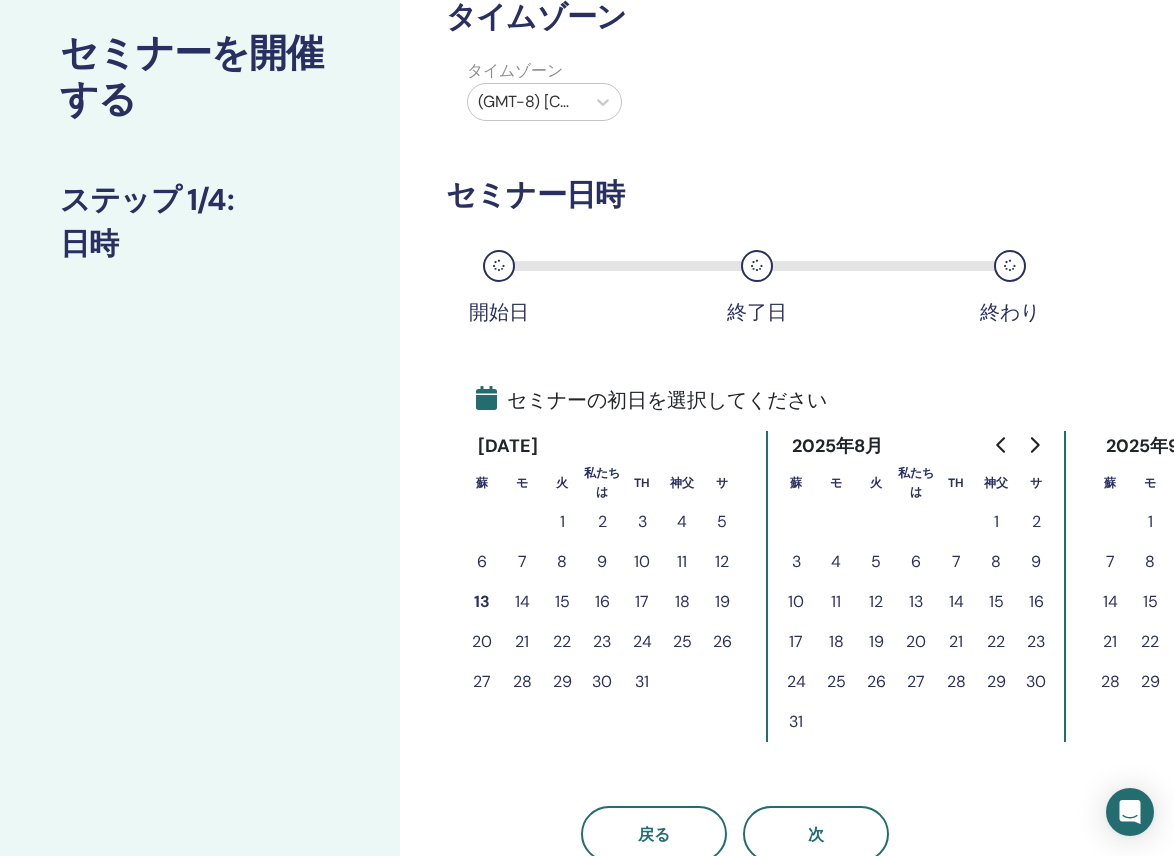scroll, scrollTop: 120, scrollLeft: 0, axis: vertical 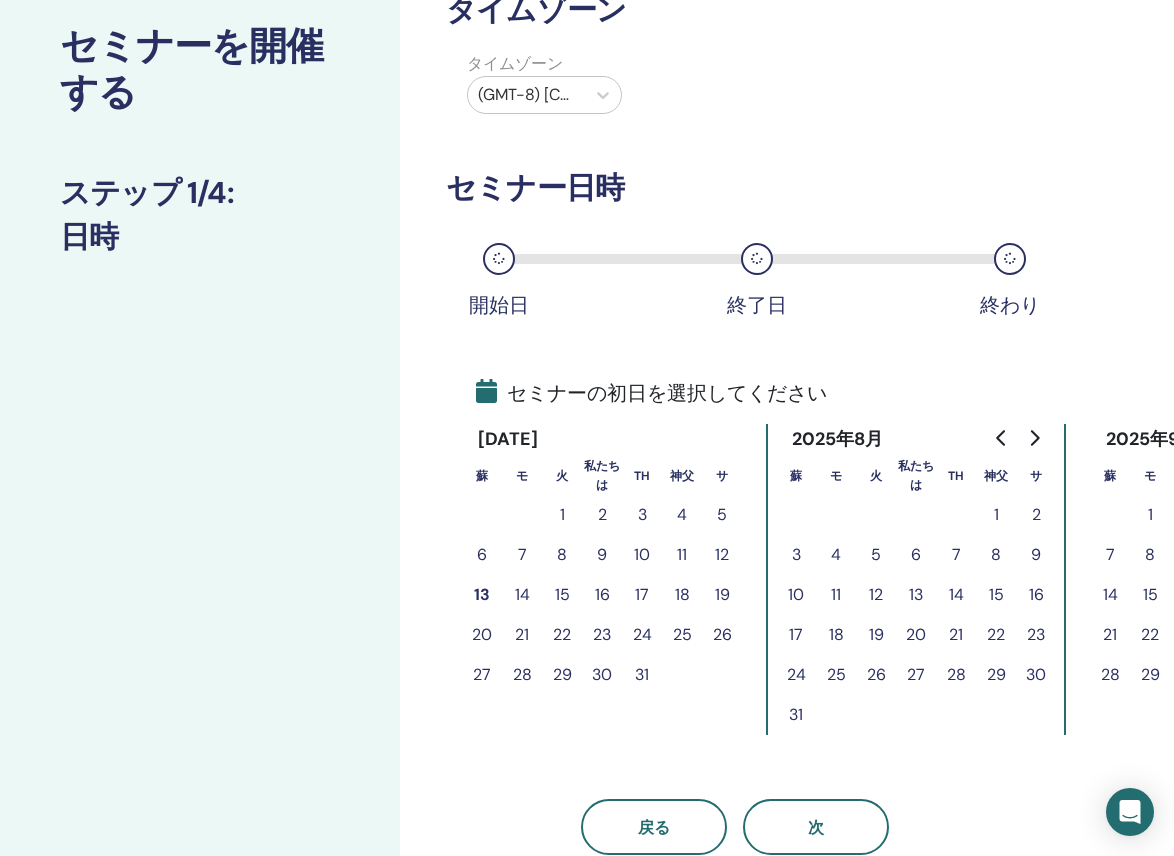 click on "4" at bounding box center [836, 554] 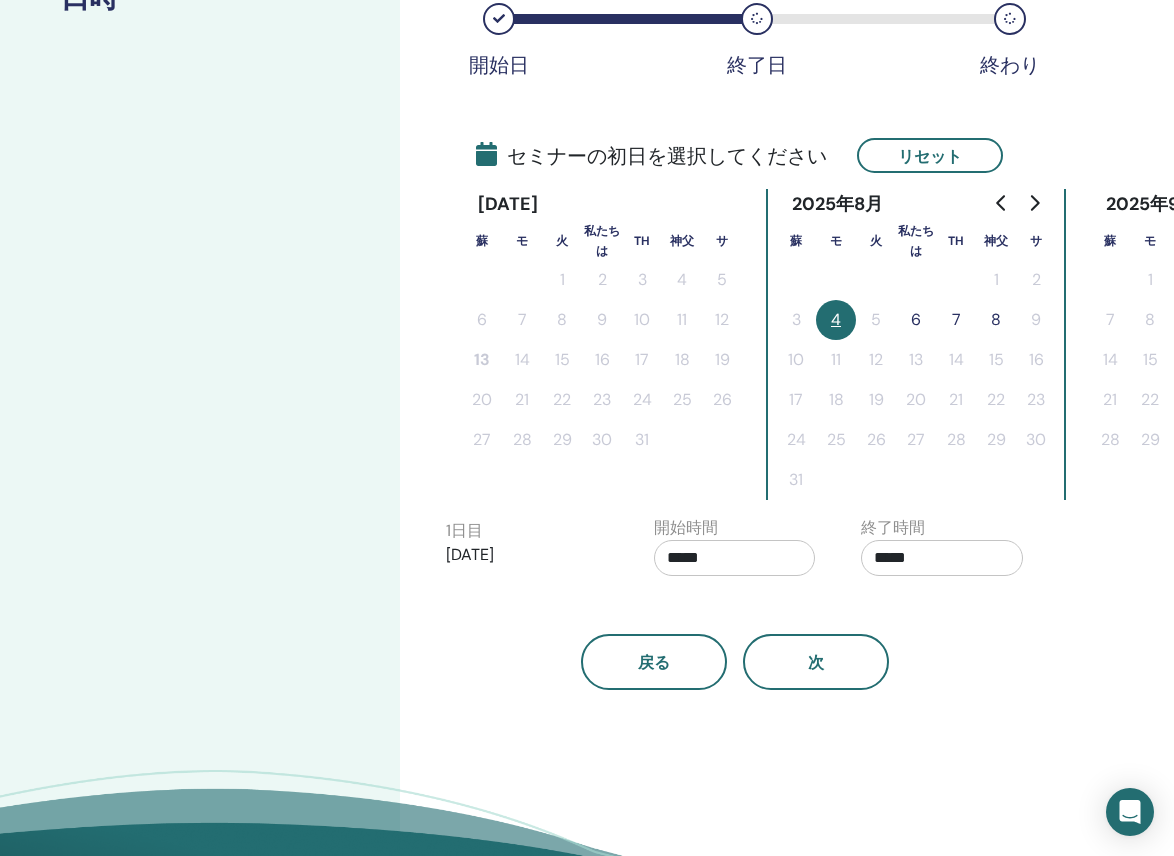 scroll, scrollTop: 365, scrollLeft: 0, axis: vertical 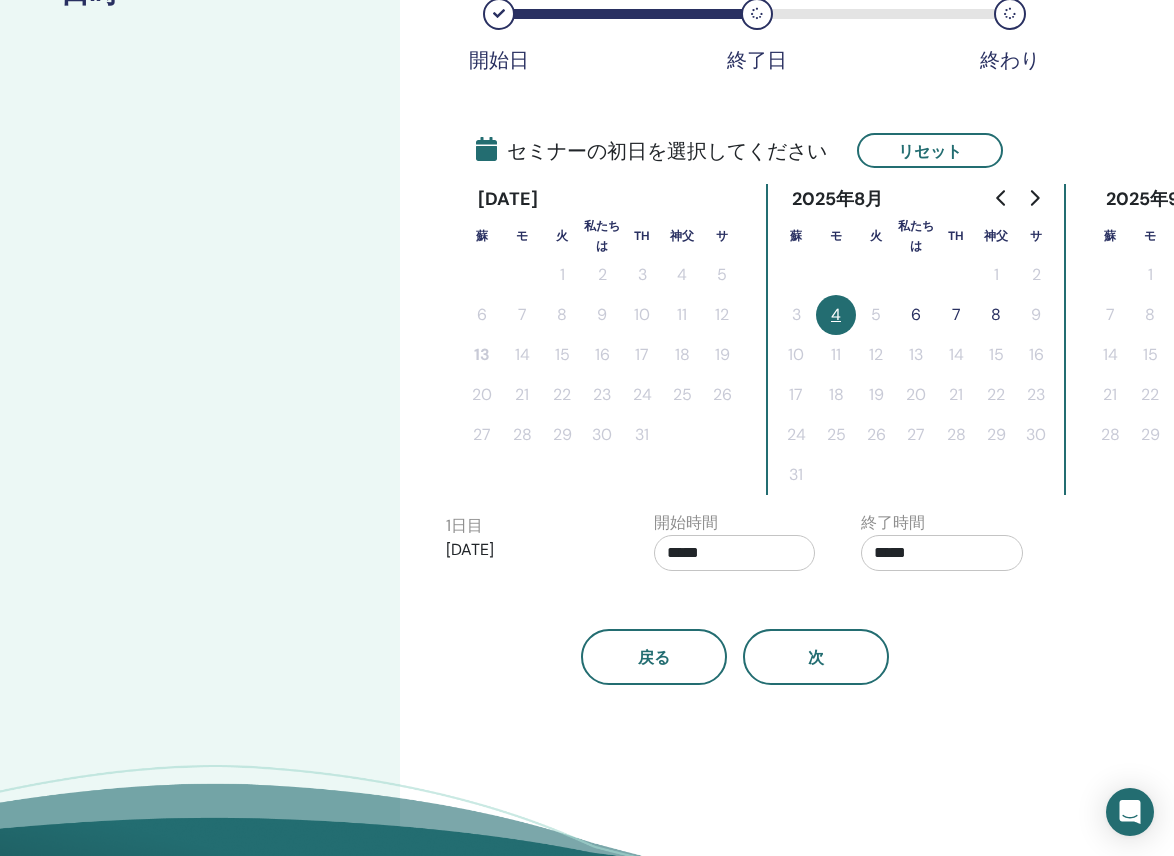 click on "*****" at bounding box center (735, 553) 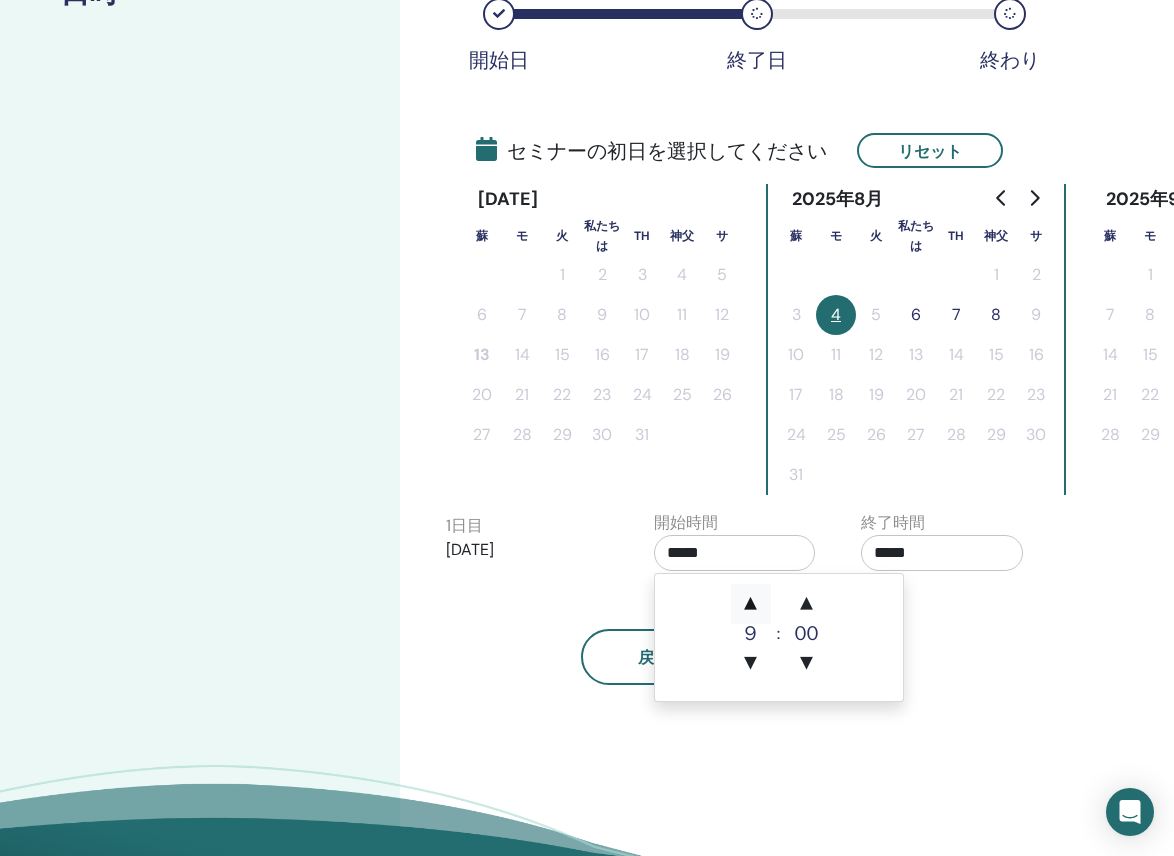 click on "▲" at bounding box center (751, 604) 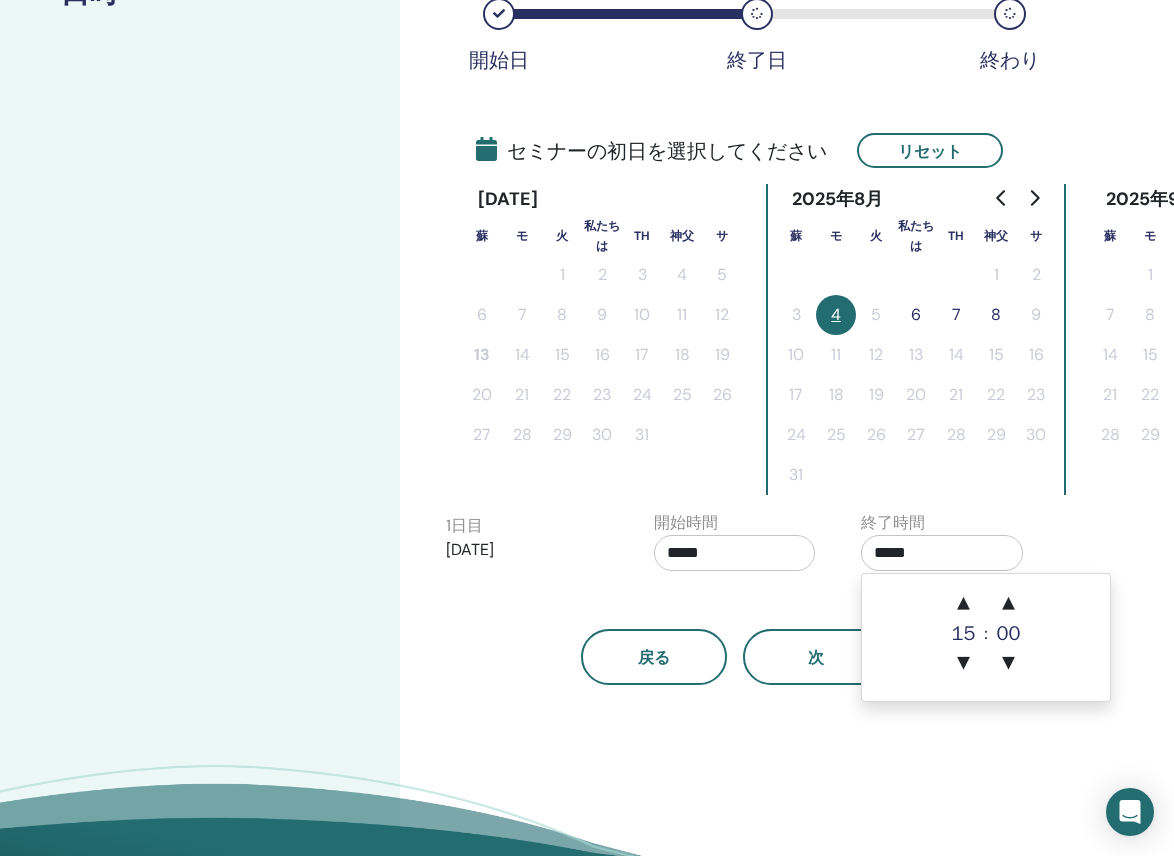 click on "*****" at bounding box center [942, 553] 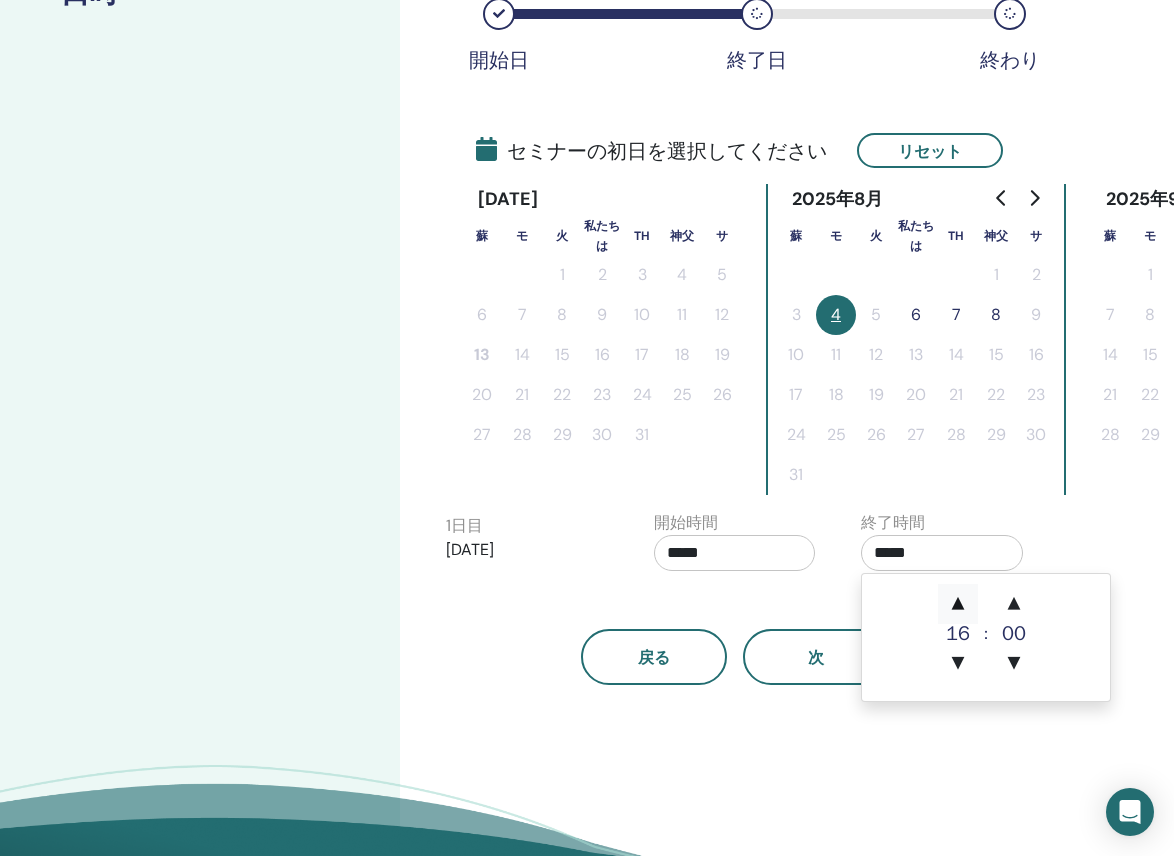 click on "▲" at bounding box center [958, 604] 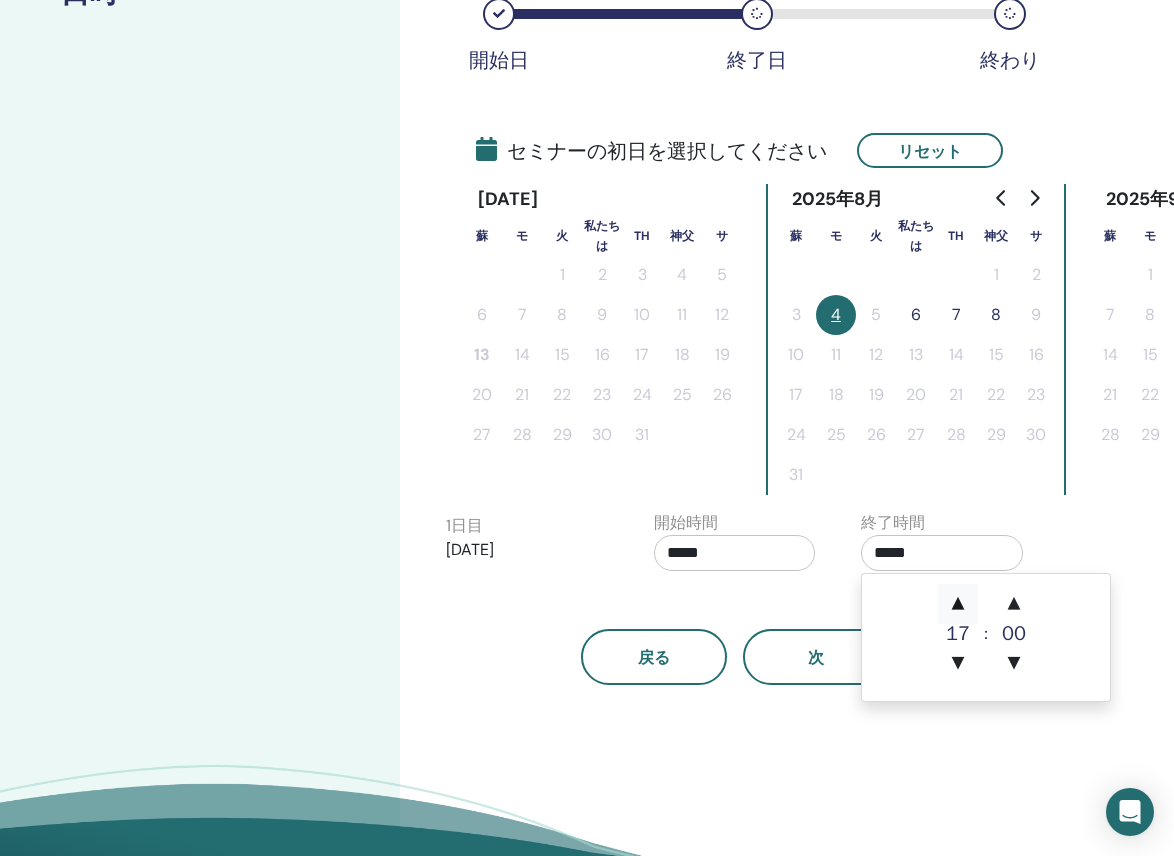 click on "▲" at bounding box center [958, 604] 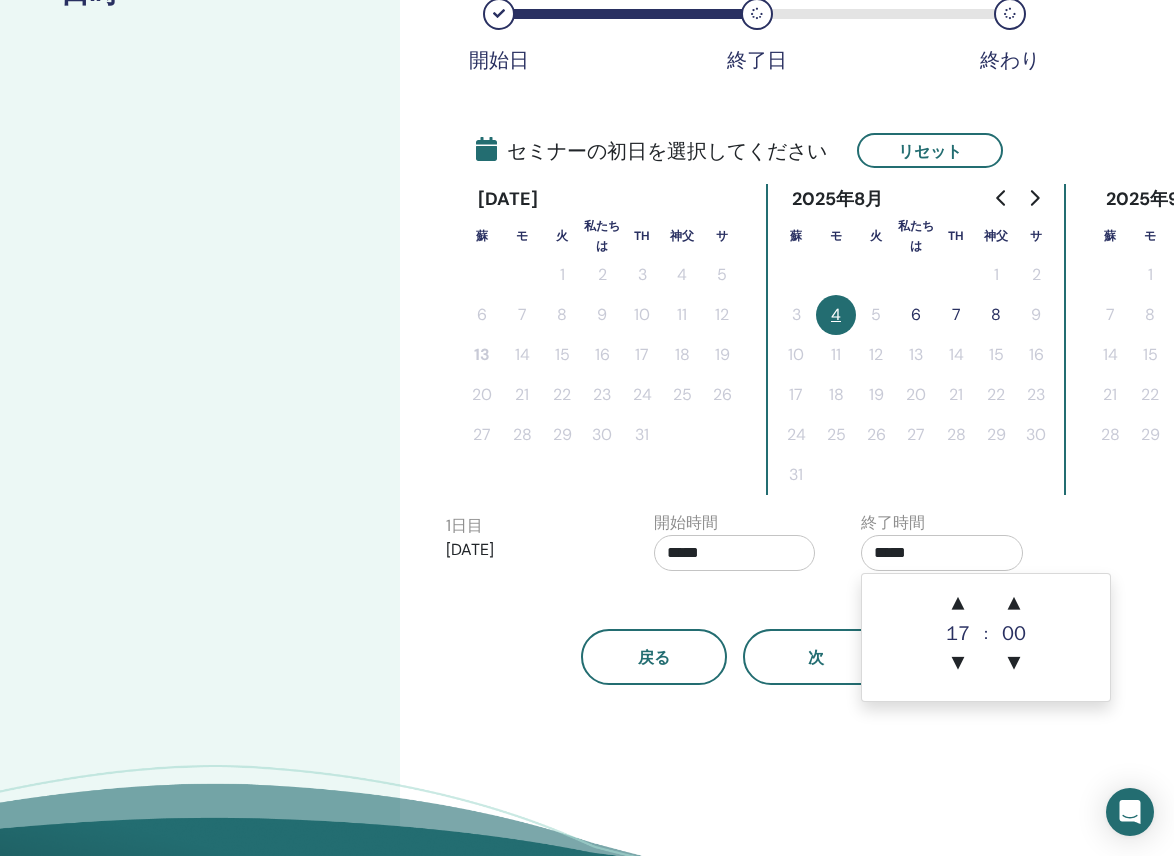 click on "戻る 次" at bounding box center [735, 633] 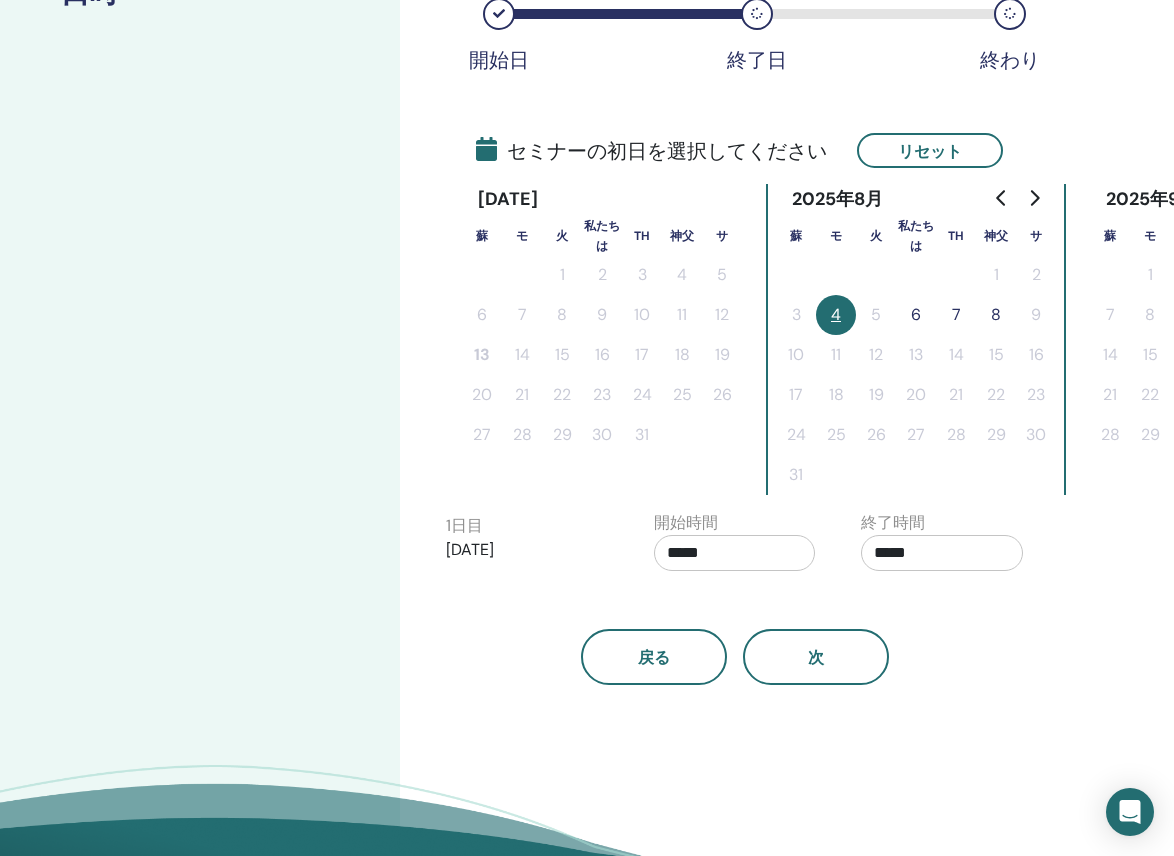 click on "7" at bounding box center [956, 314] 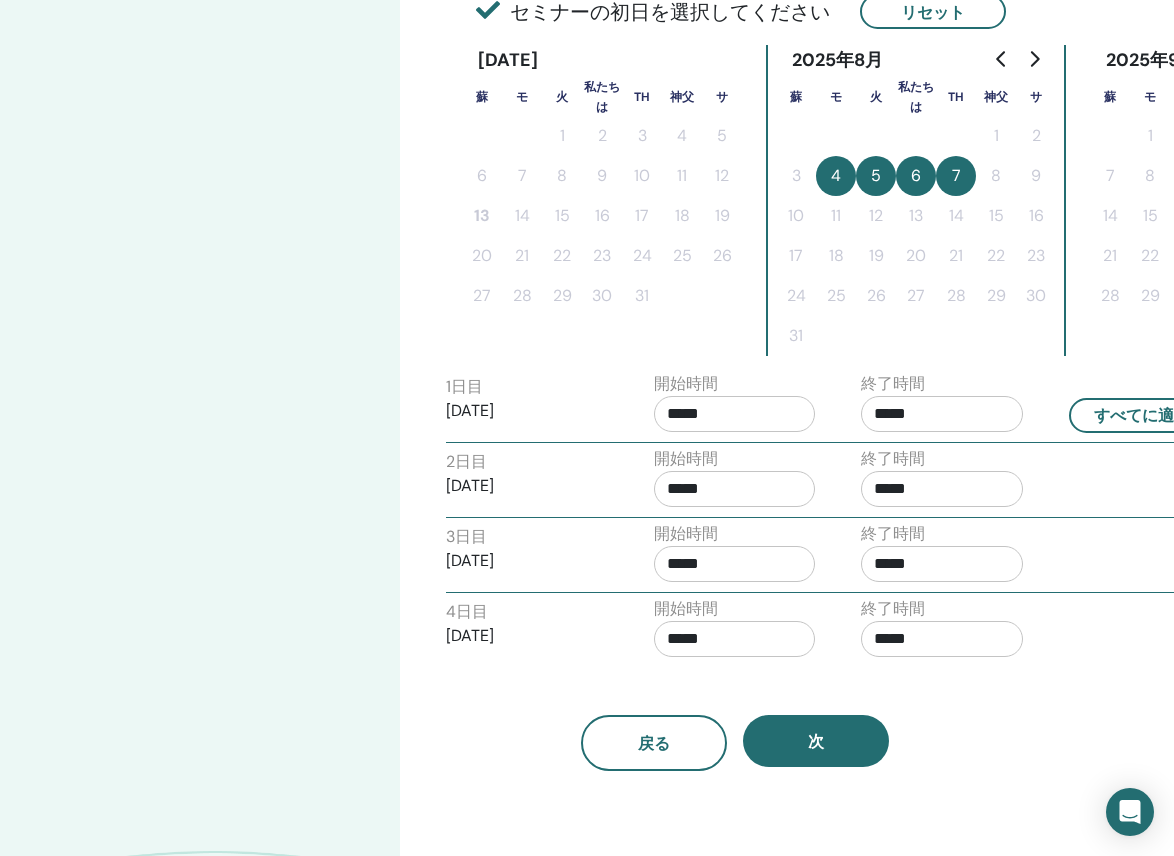 scroll, scrollTop: 506, scrollLeft: 0, axis: vertical 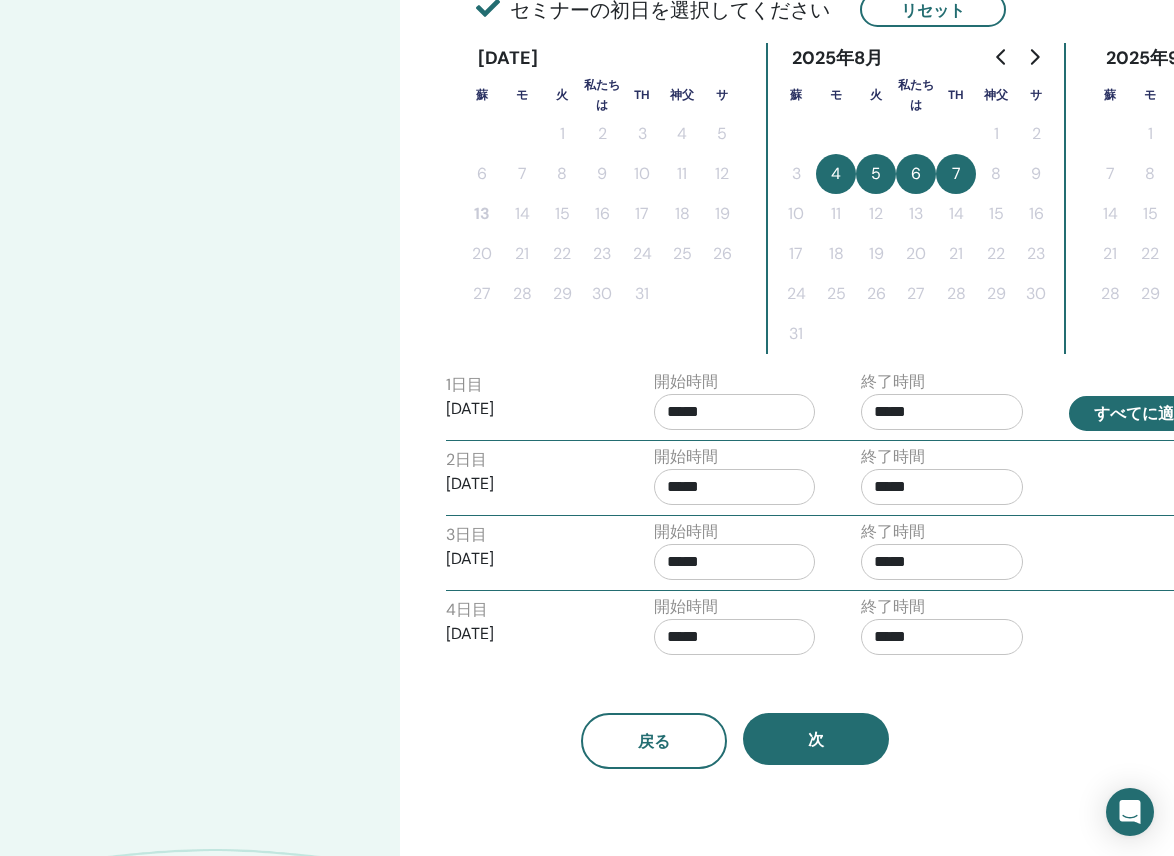 click on "すべてに適用" at bounding box center (1142, 413) 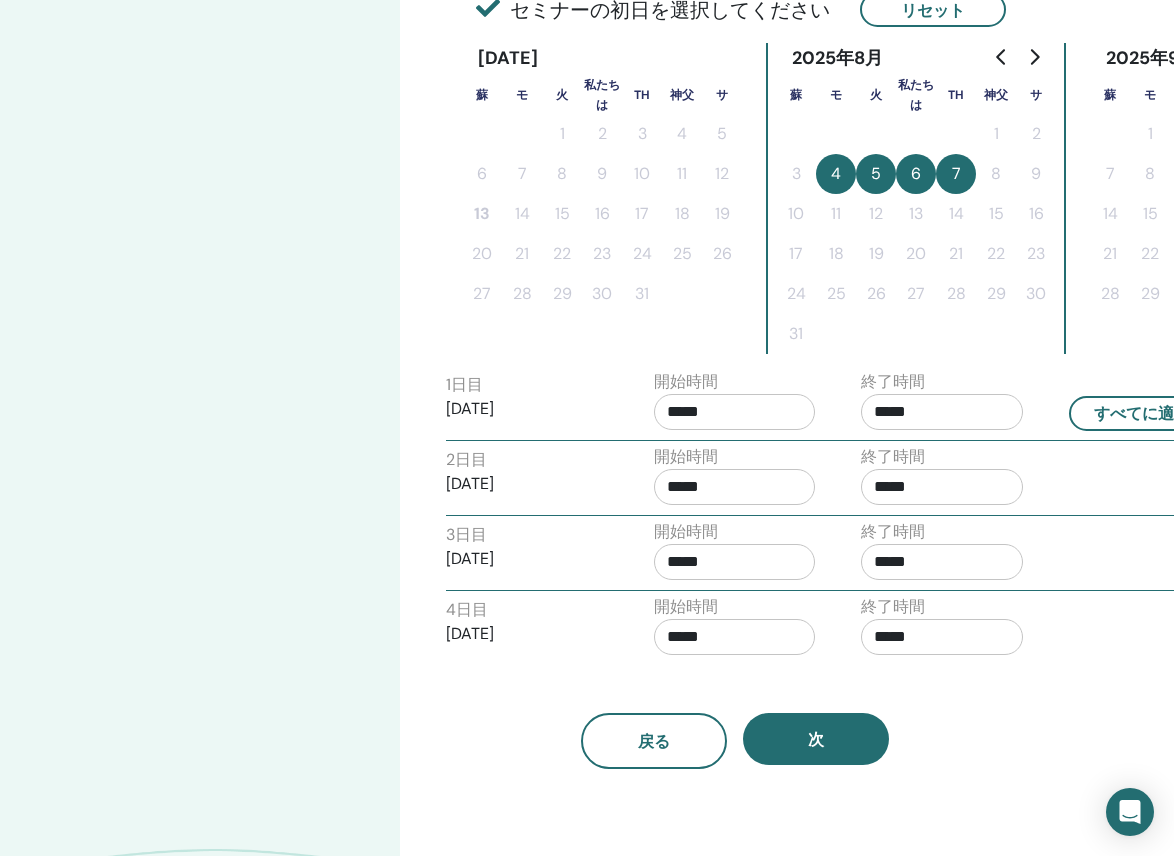 click on "*****" at bounding box center (942, 562) 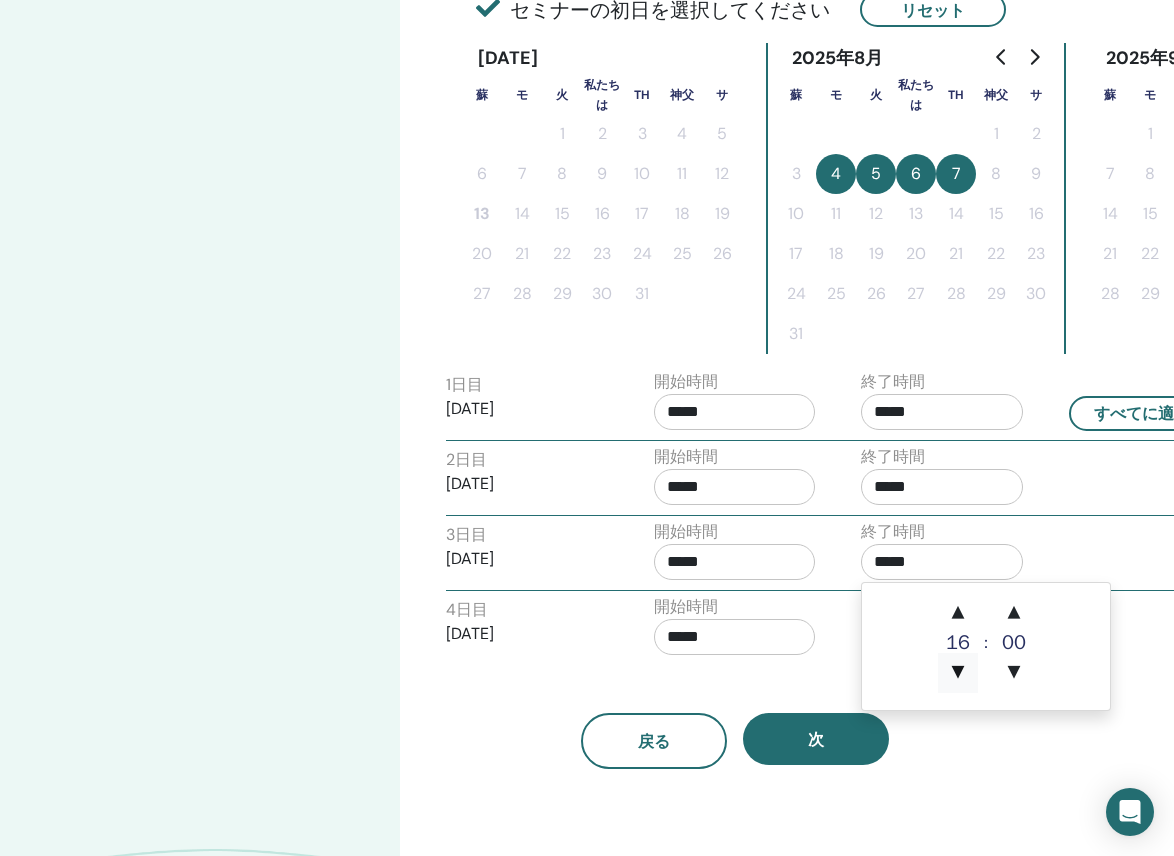 click on "▼" at bounding box center (958, 673) 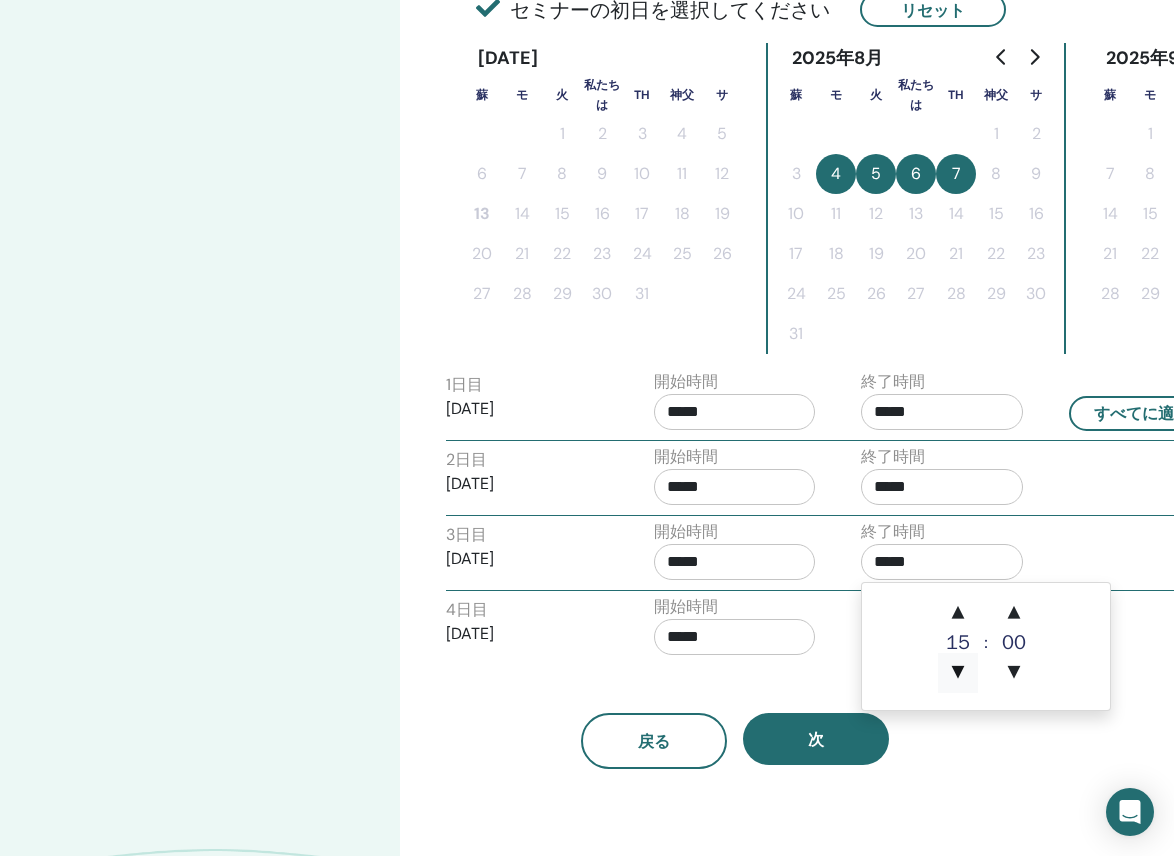 click on "▼" at bounding box center (958, 673) 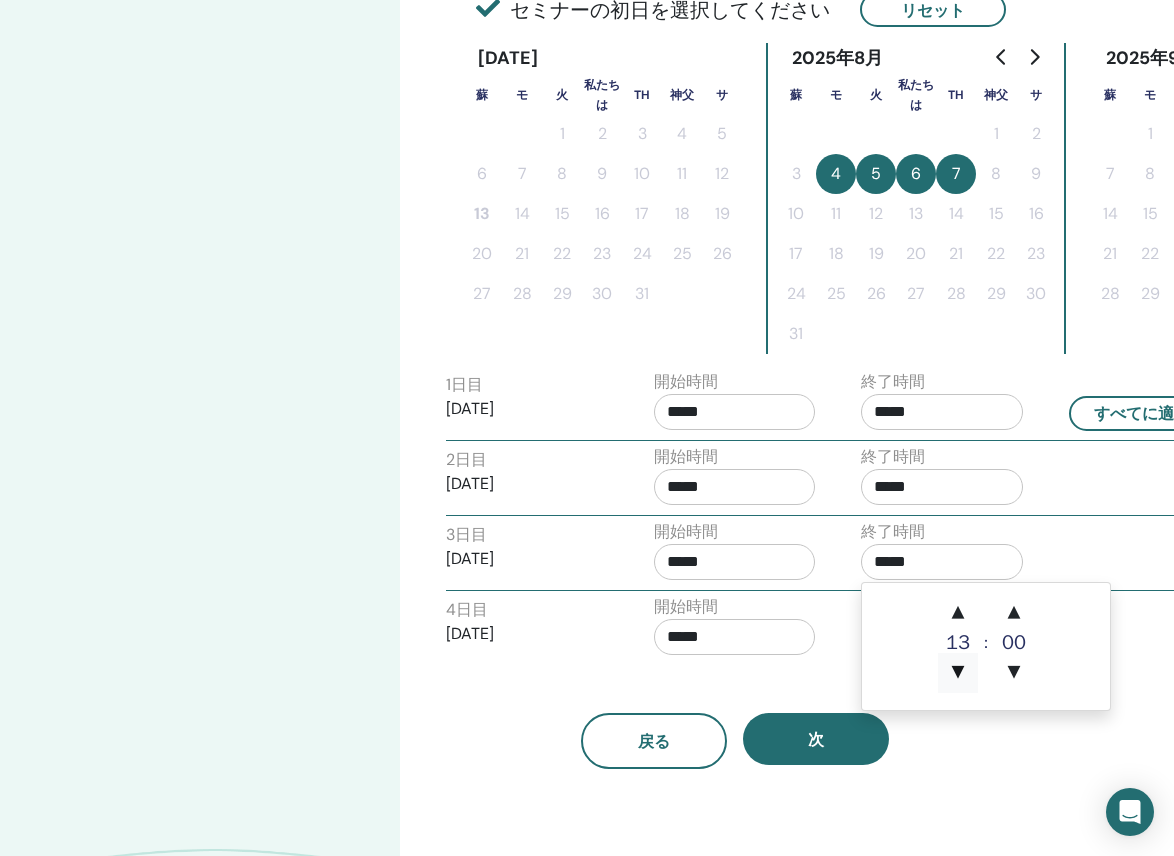 click on "▼" at bounding box center [958, 673] 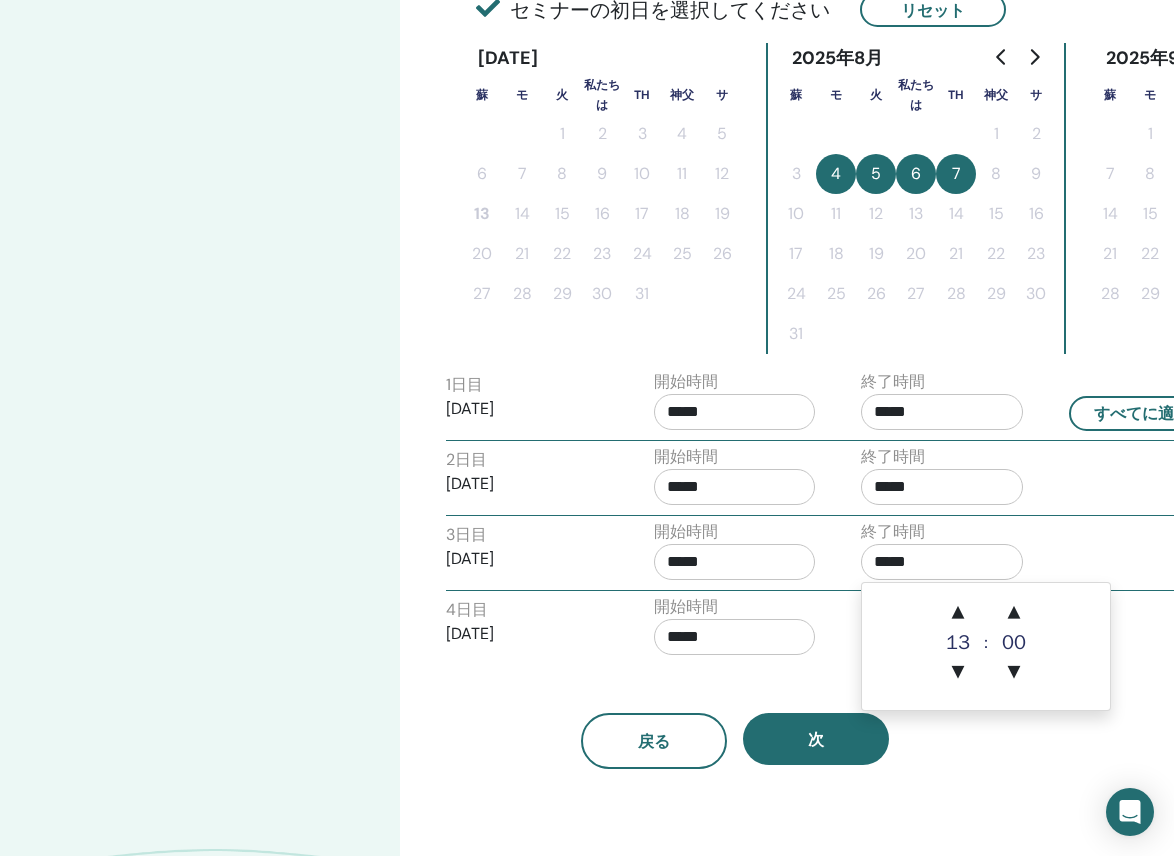click on "戻る 次" at bounding box center (735, 717) 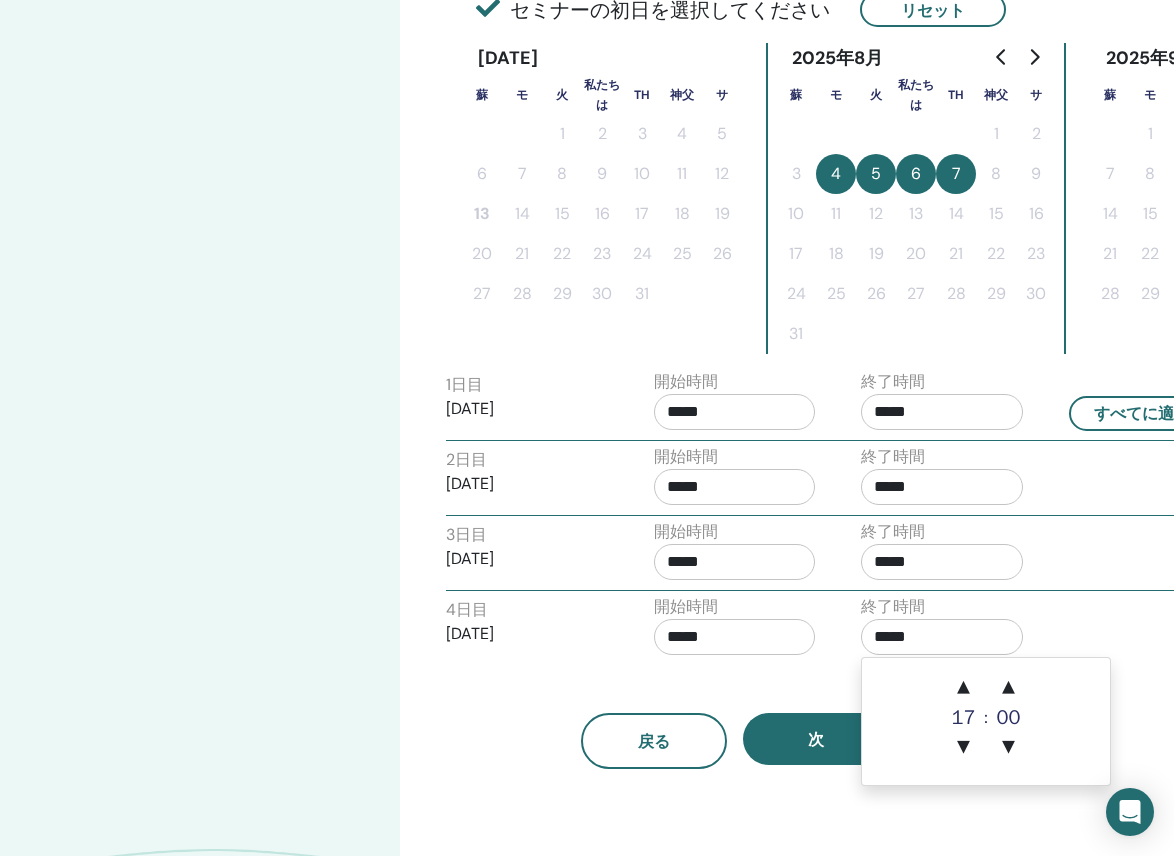 click on "*****" at bounding box center (942, 637) 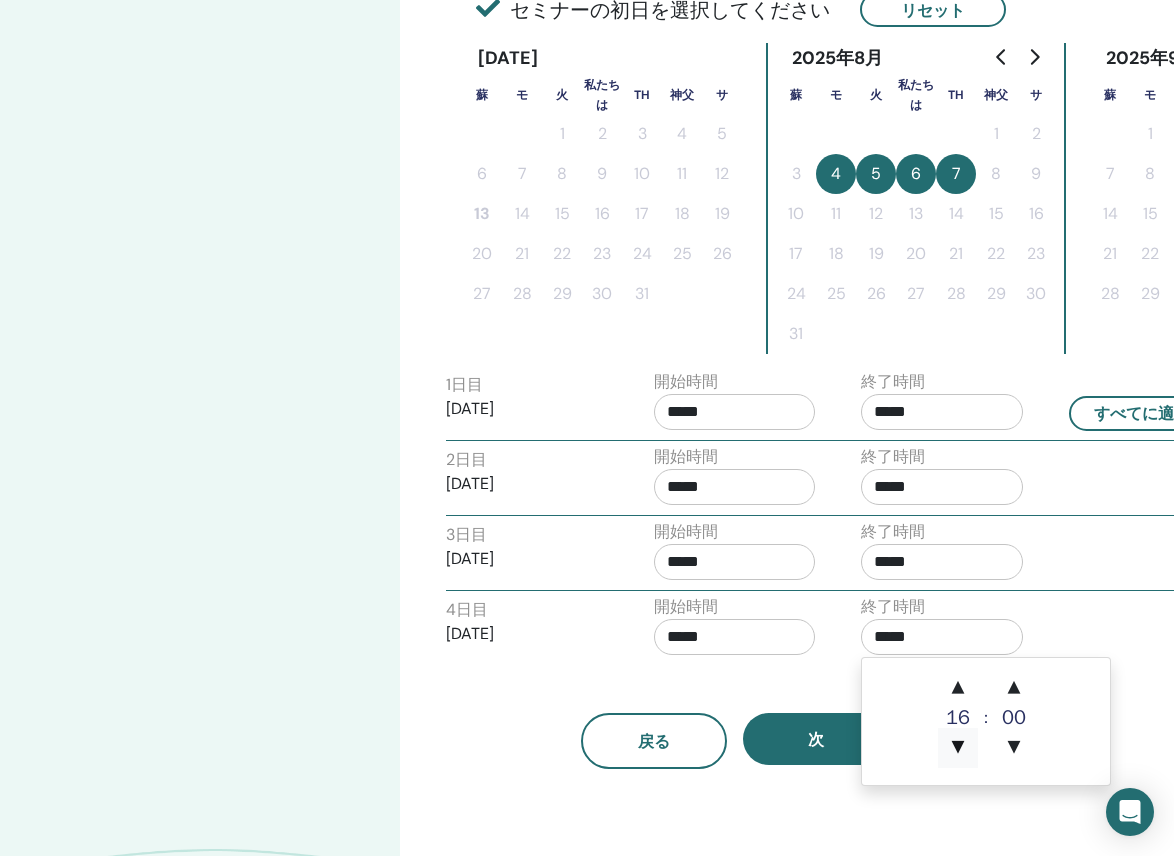 click on "▼" at bounding box center (958, 748) 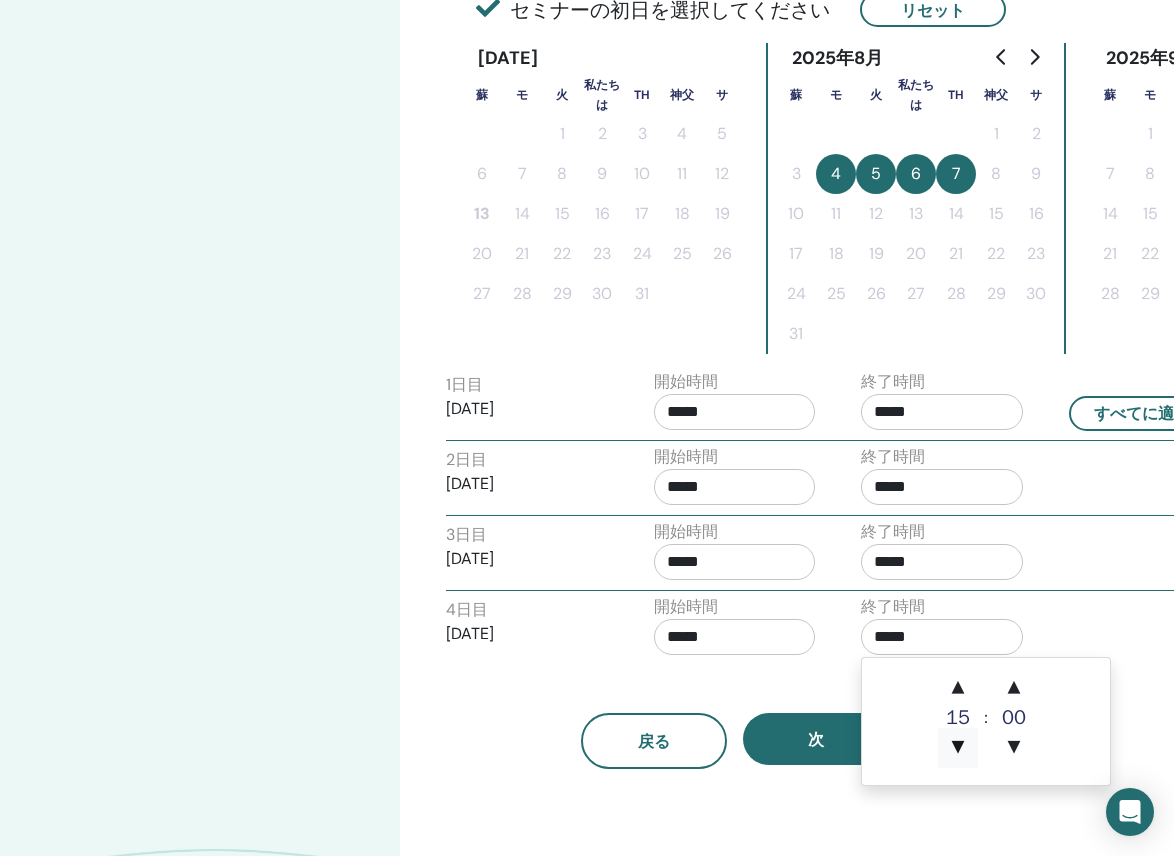 click on "▼" at bounding box center [958, 748] 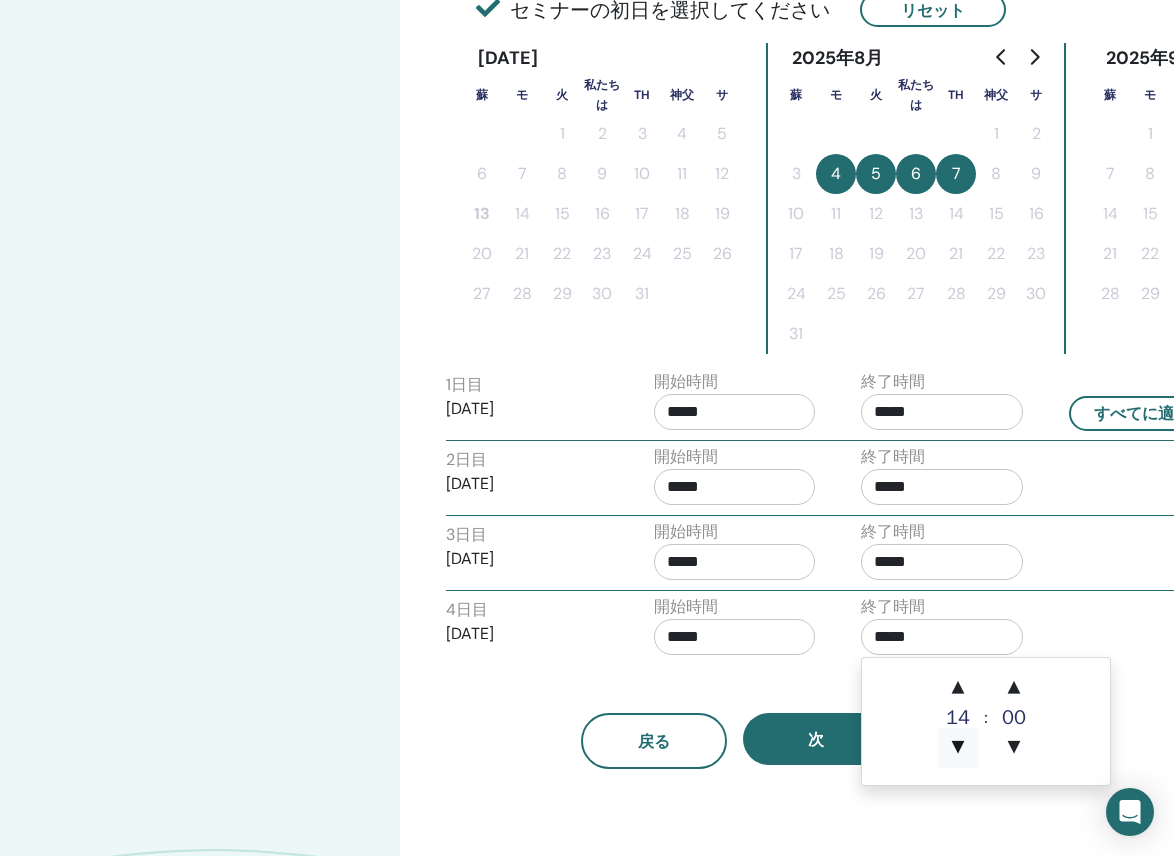 click on "▼" at bounding box center (958, 748) 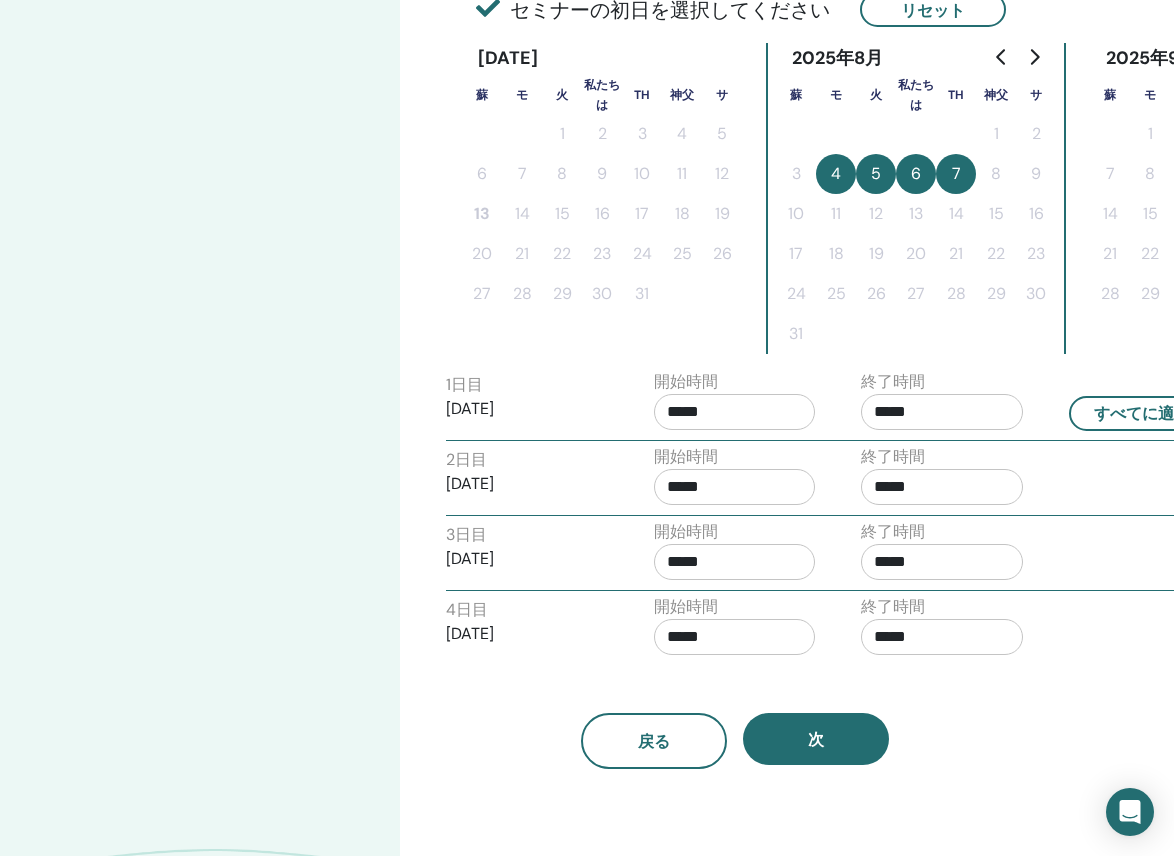 click on "戻る 次" at bounding box center (735, 717) 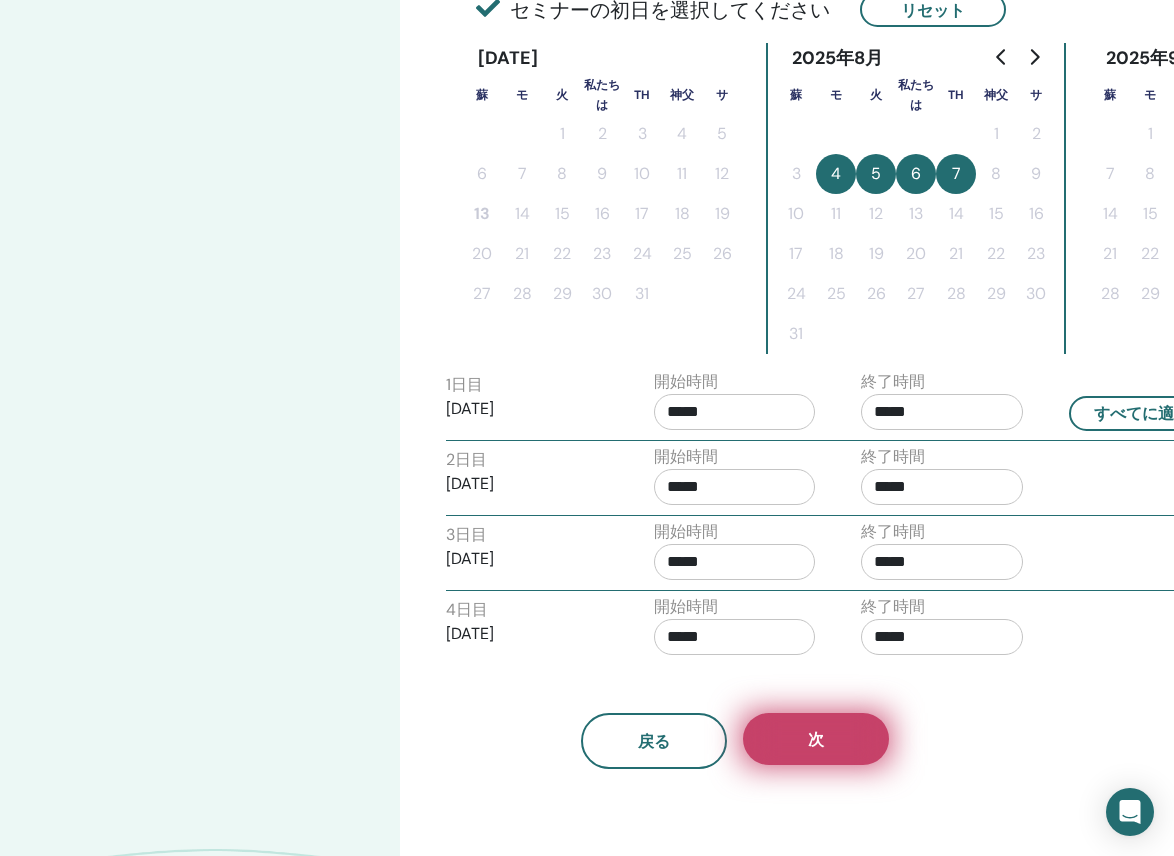 click on "次" at bounding box center [816, 739] 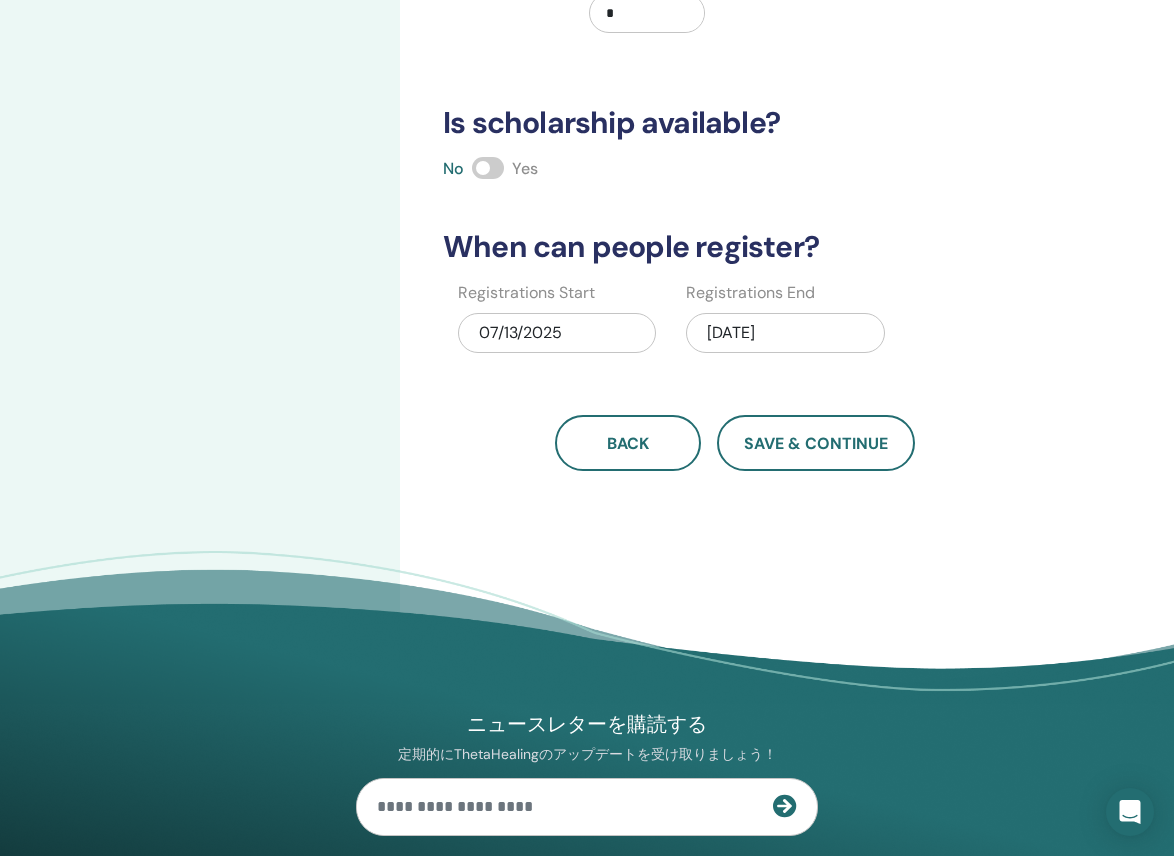 scroll, scrollTop: 506, scrollLeft: 0, axis: vertical 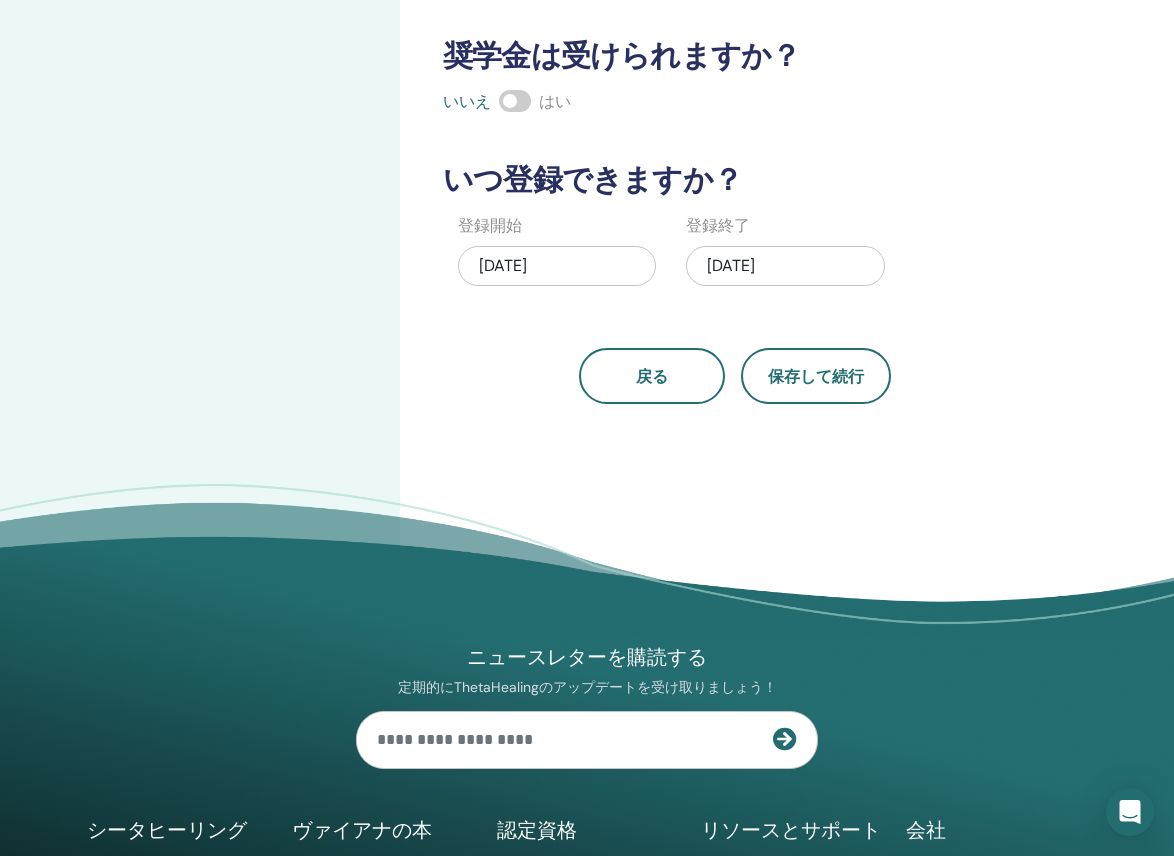 click on "[DATE]" at bounding box center (785, 266) 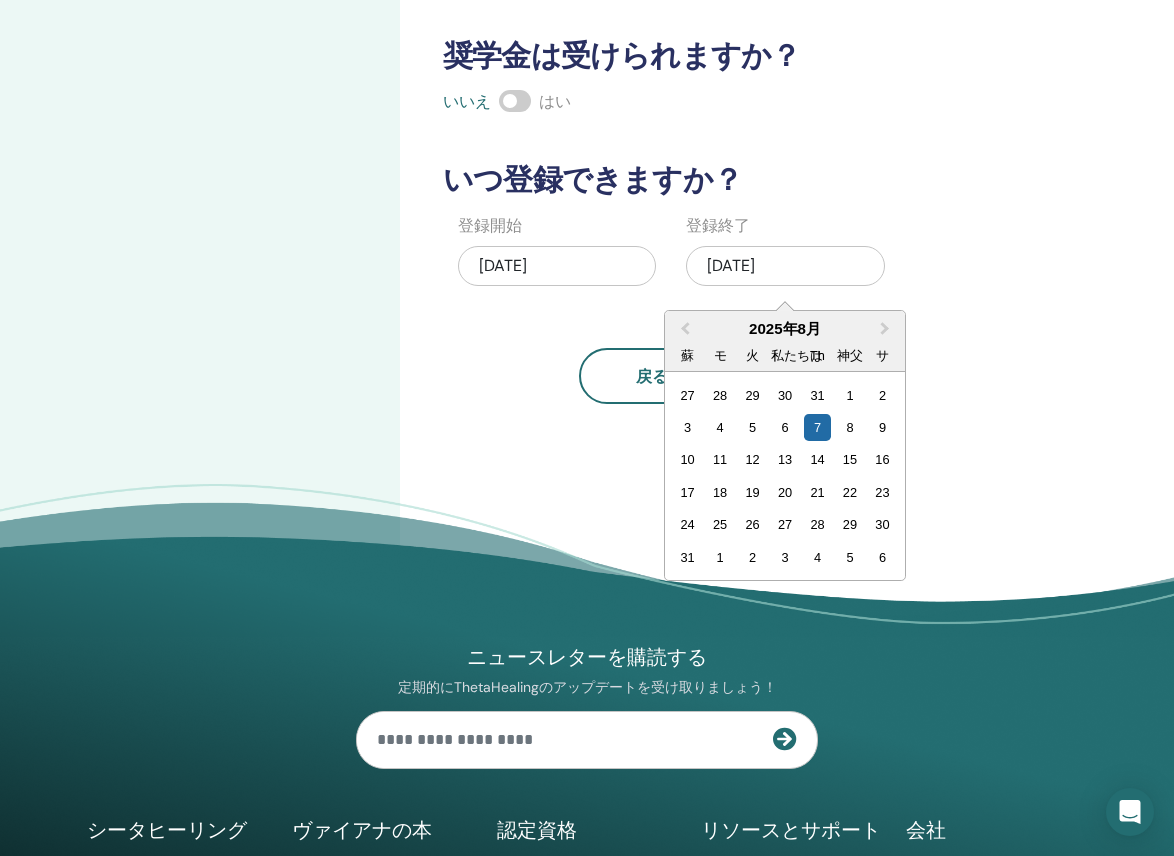 click on "何人まで参加できますか？ 座席数 * 価格はいくらになりますか？ 通貨 価格 登録料 * 奨学金は受けられますか？ いいえ はい いつ登録できますか？ 登録開始 2025年7月13日 登録終了 2025年8月7日 前月 来月 2025年8月 蘇 モ 火 私たちは Th 神父 サ 27 28 29 30 31 1 2 3 4 5 6 7 8 9 10 11 12 13 14 15 16 17 18 19 20 21 22 23 24 25 26 27 28 29 30 31 1 2 3 4 5 6 戻る 保存して続行" at bounding box center (735, 5) 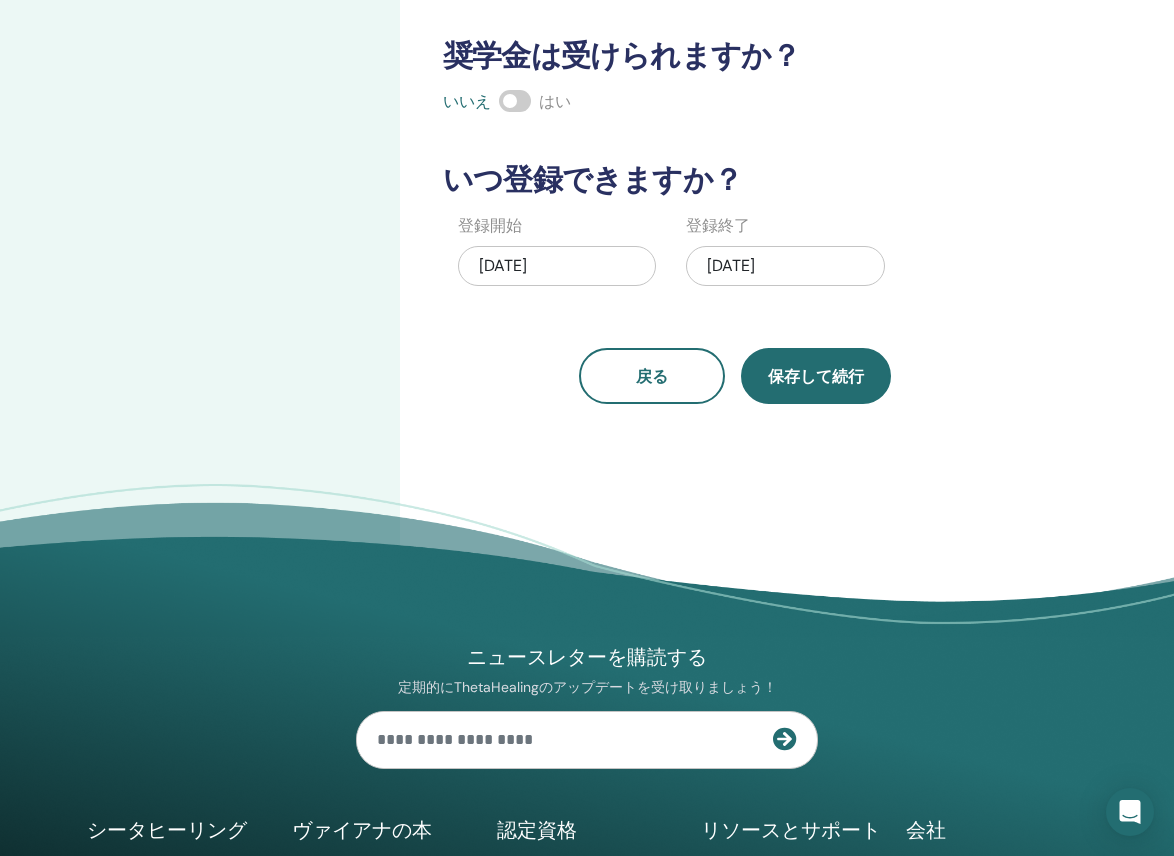 click on "保存して続行" at bounding box center [816, 376] 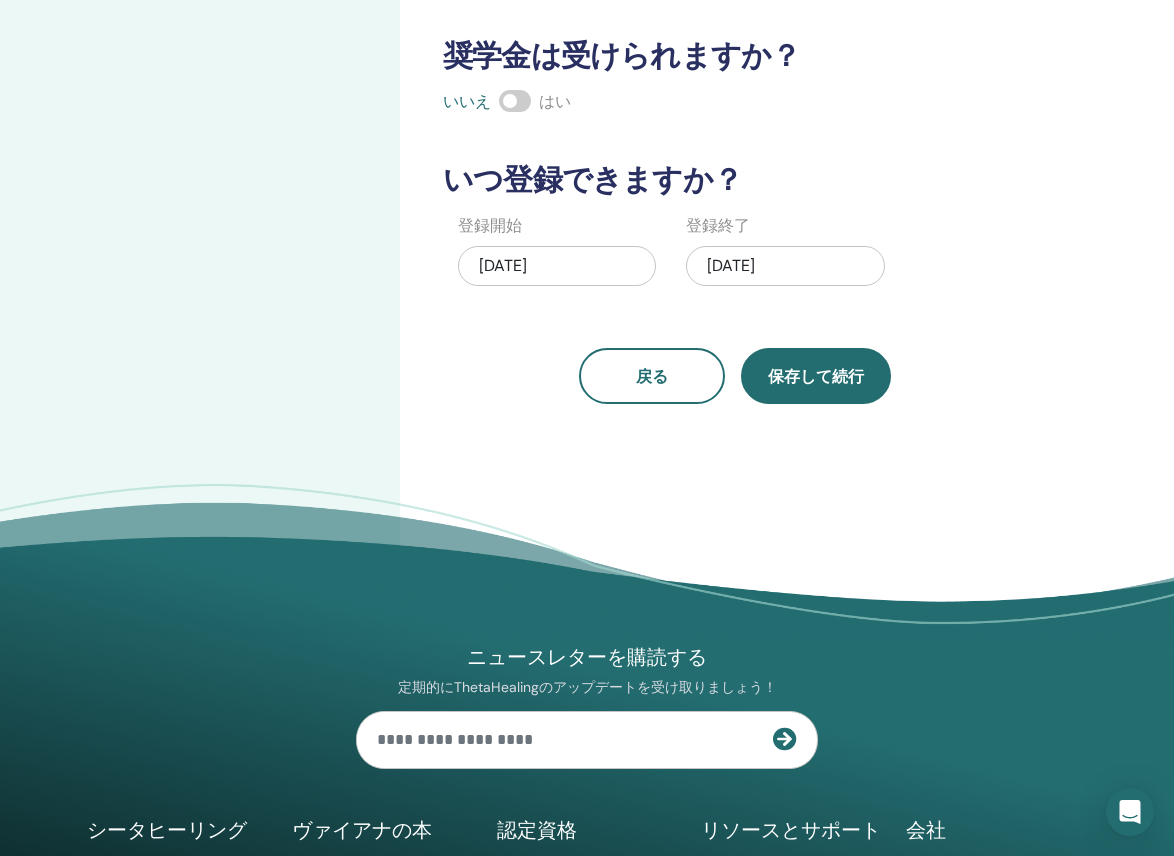 click on "保存して続行" at bounding box center (816, 376) 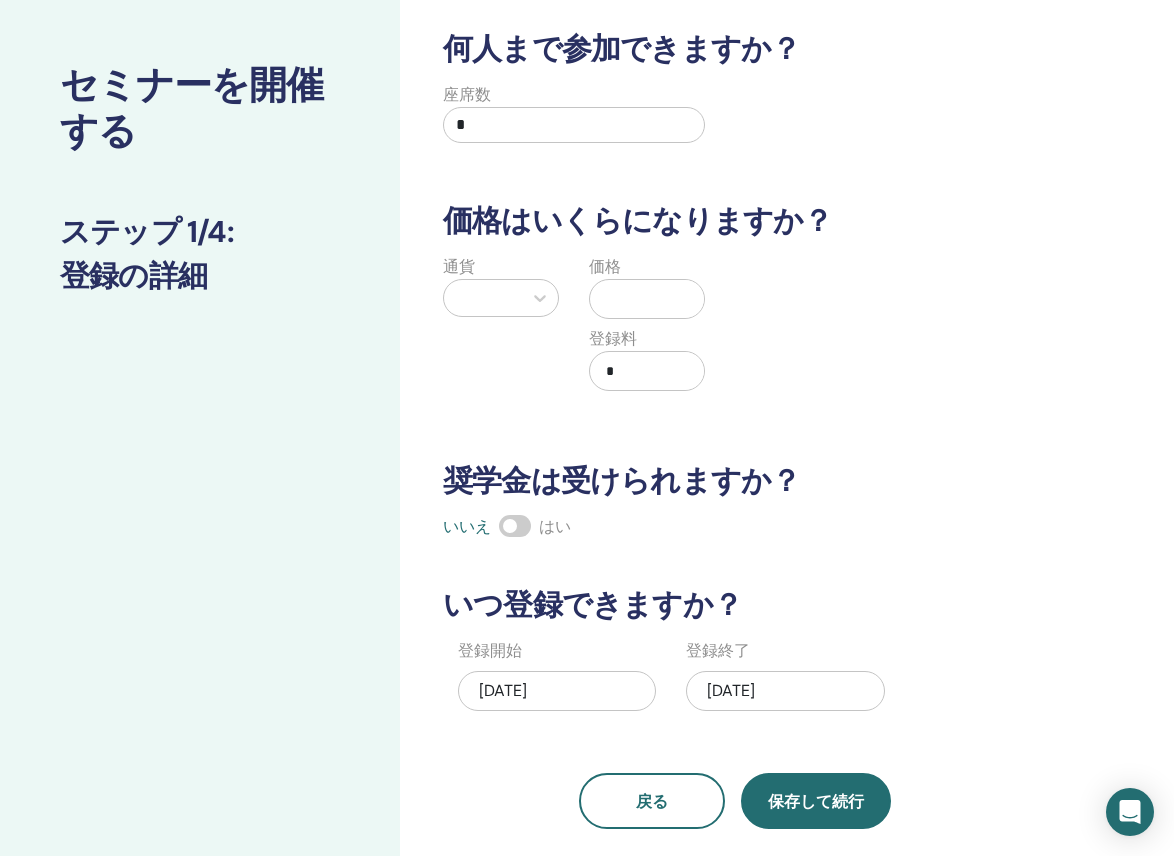 scroll, scrollTop: 0, scrollLeft: 0, axis: both 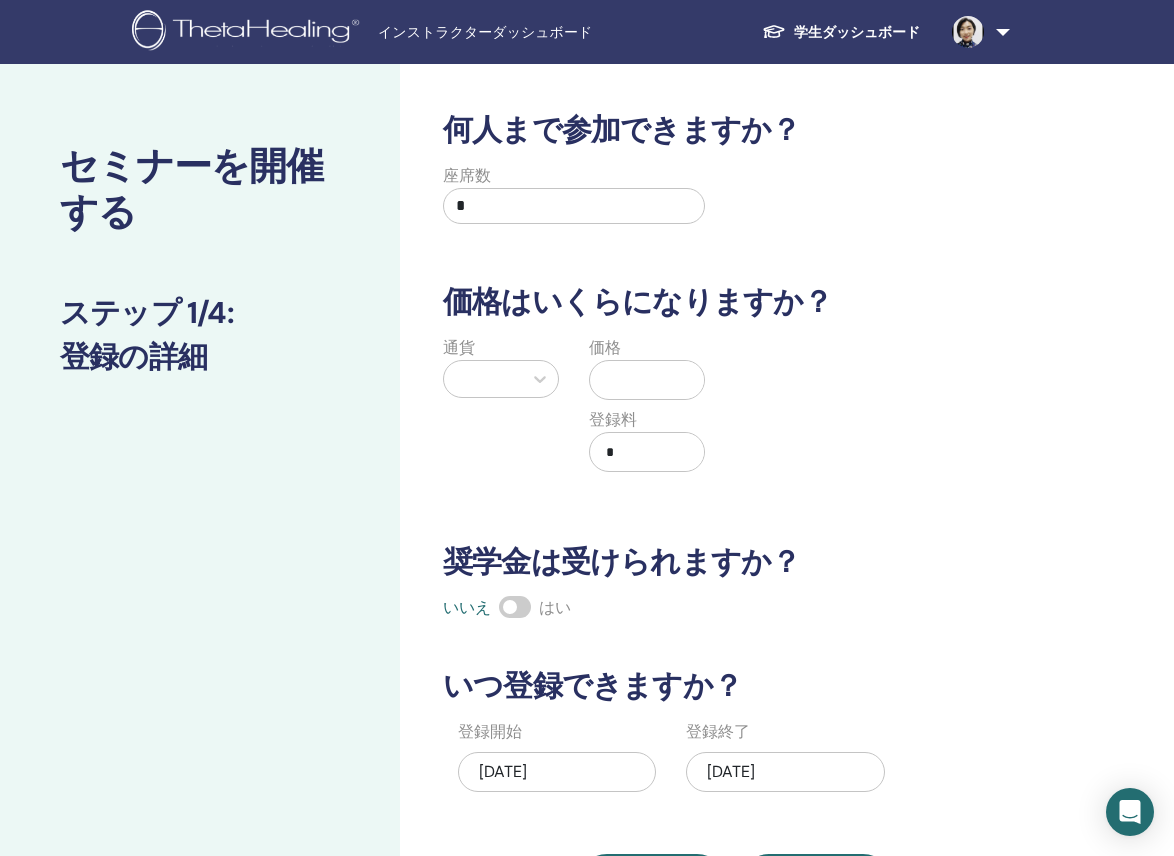 click on "*" at bounding box center (574, 206) 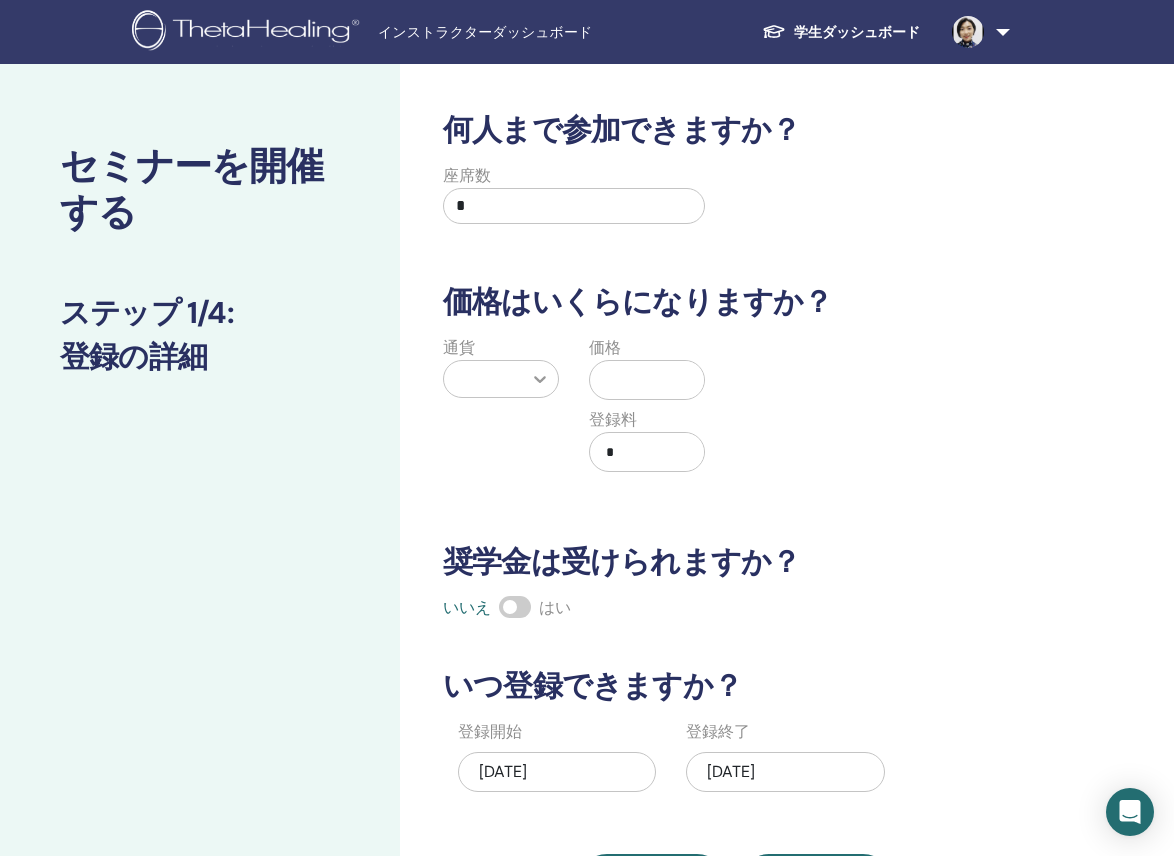 type on "*" 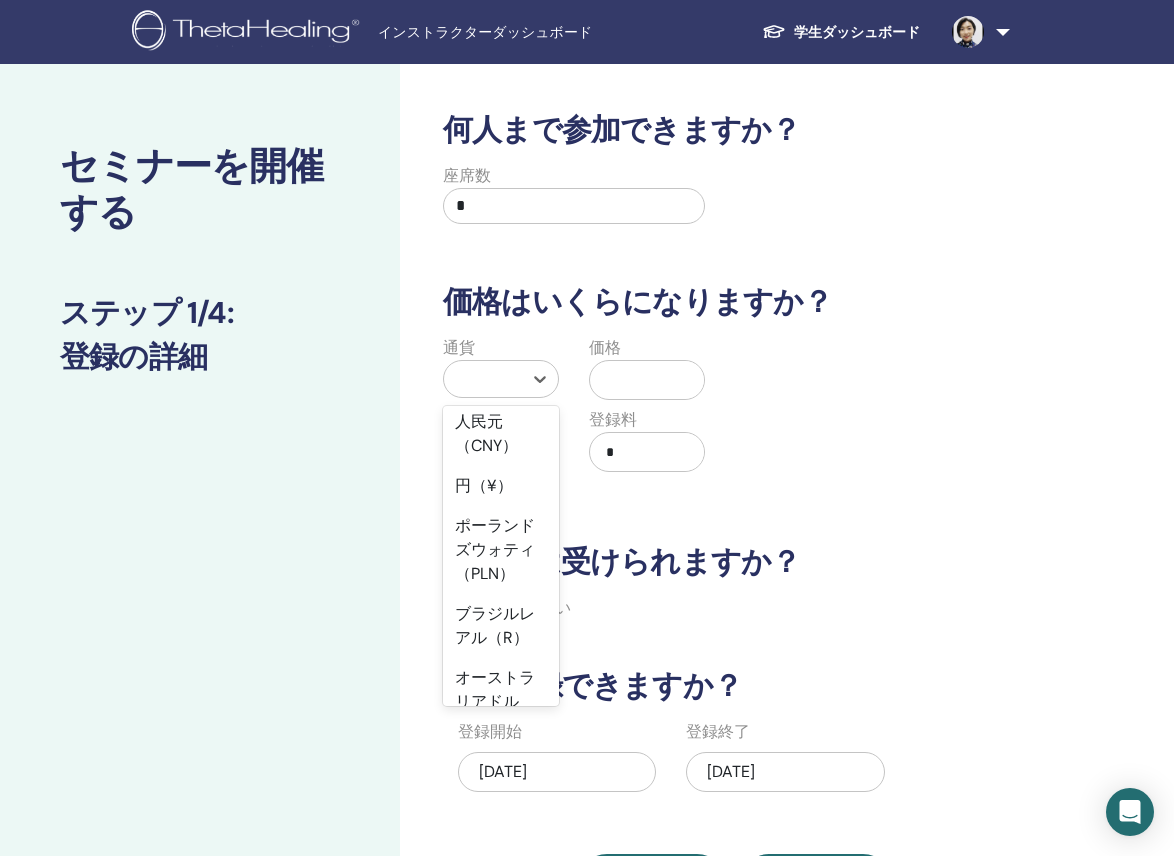 scroll, scrollTop: 387, scrollLeft: 0, axis: vertical 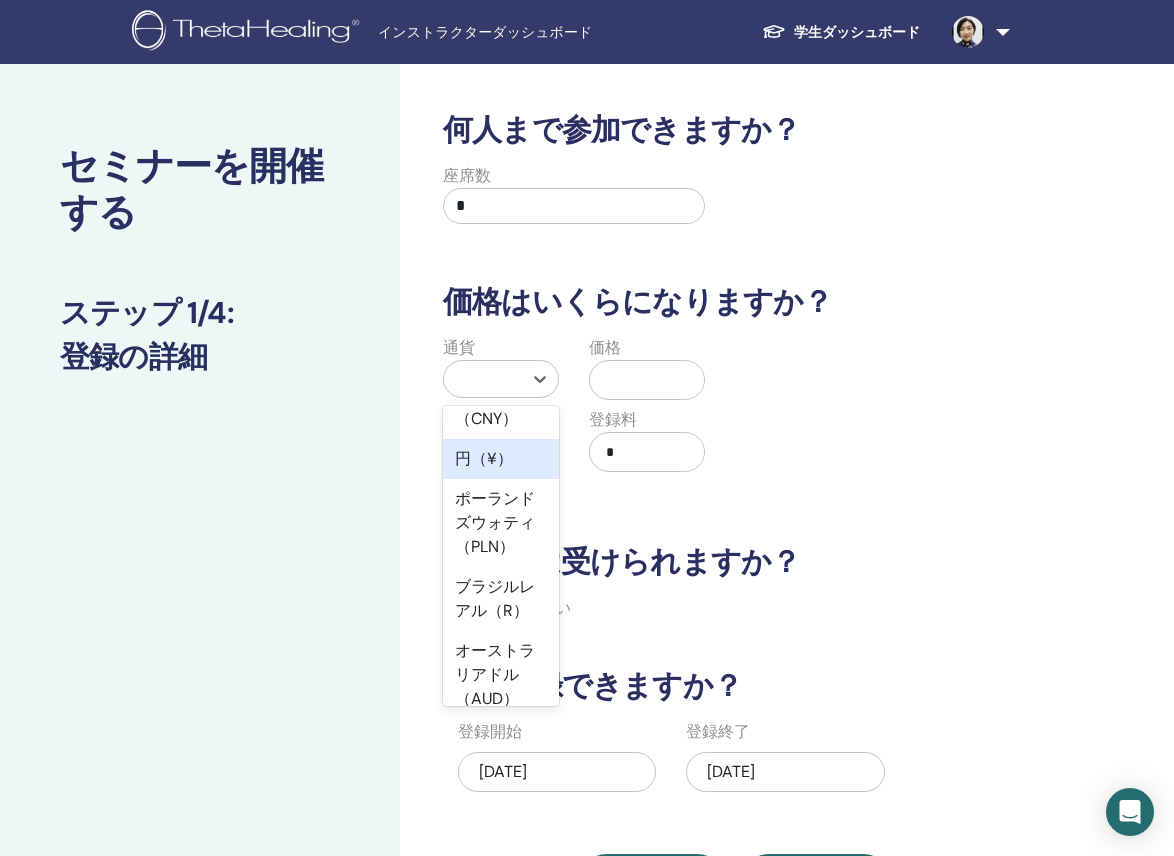 click on "円（¥）" at bounding box center (484, 458) 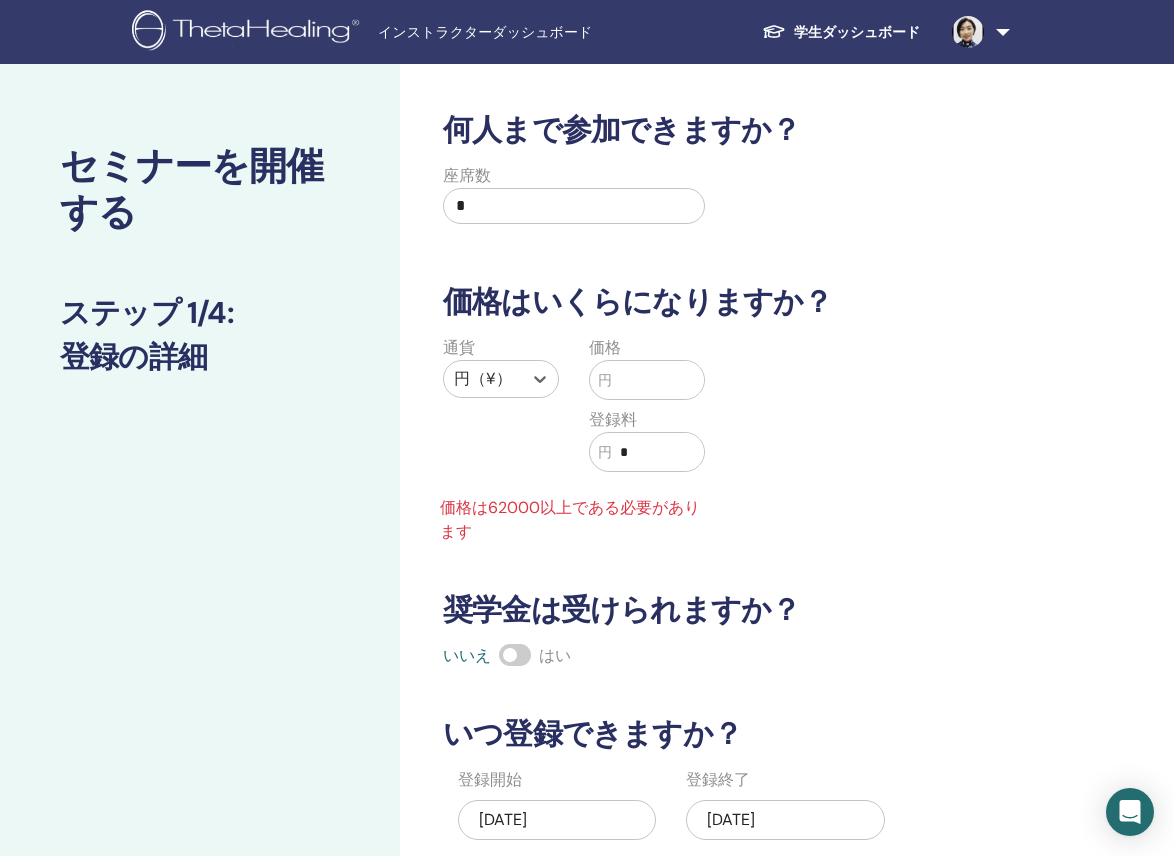 click at bounding box center [658, 380] 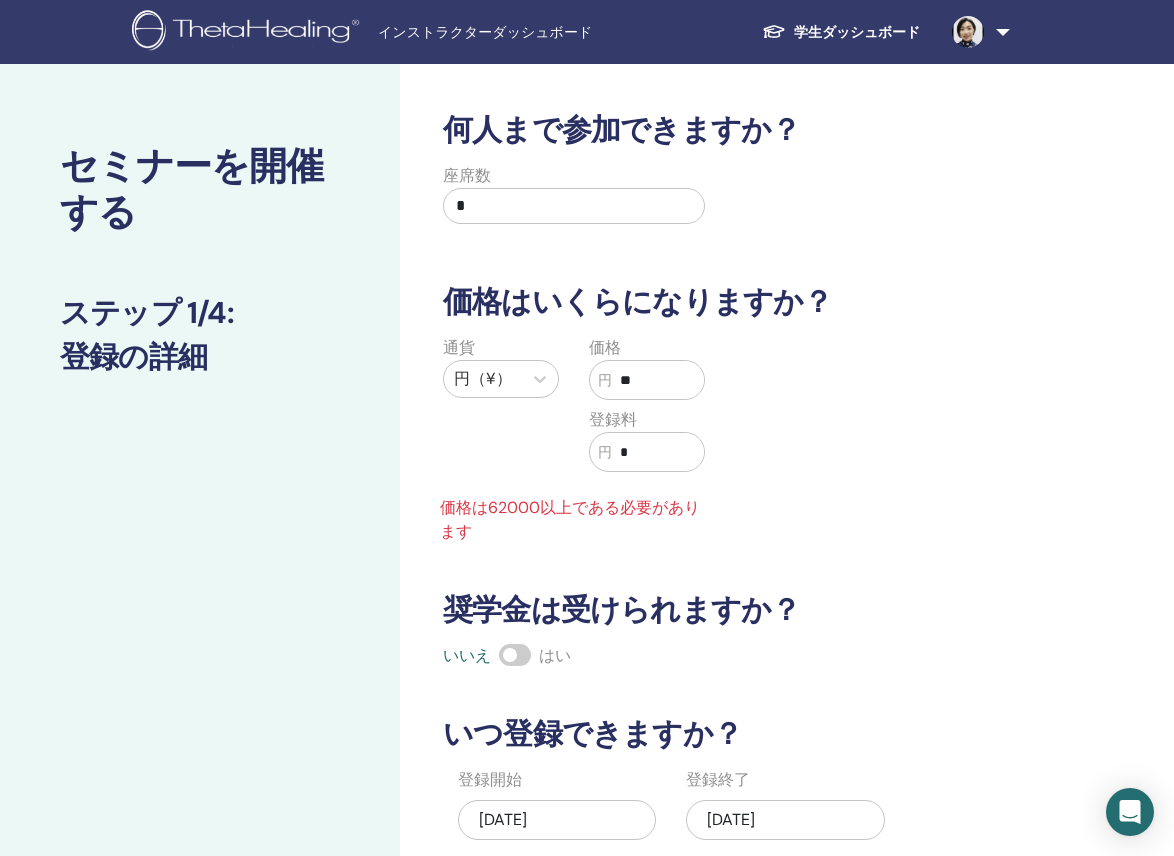 type on "*" 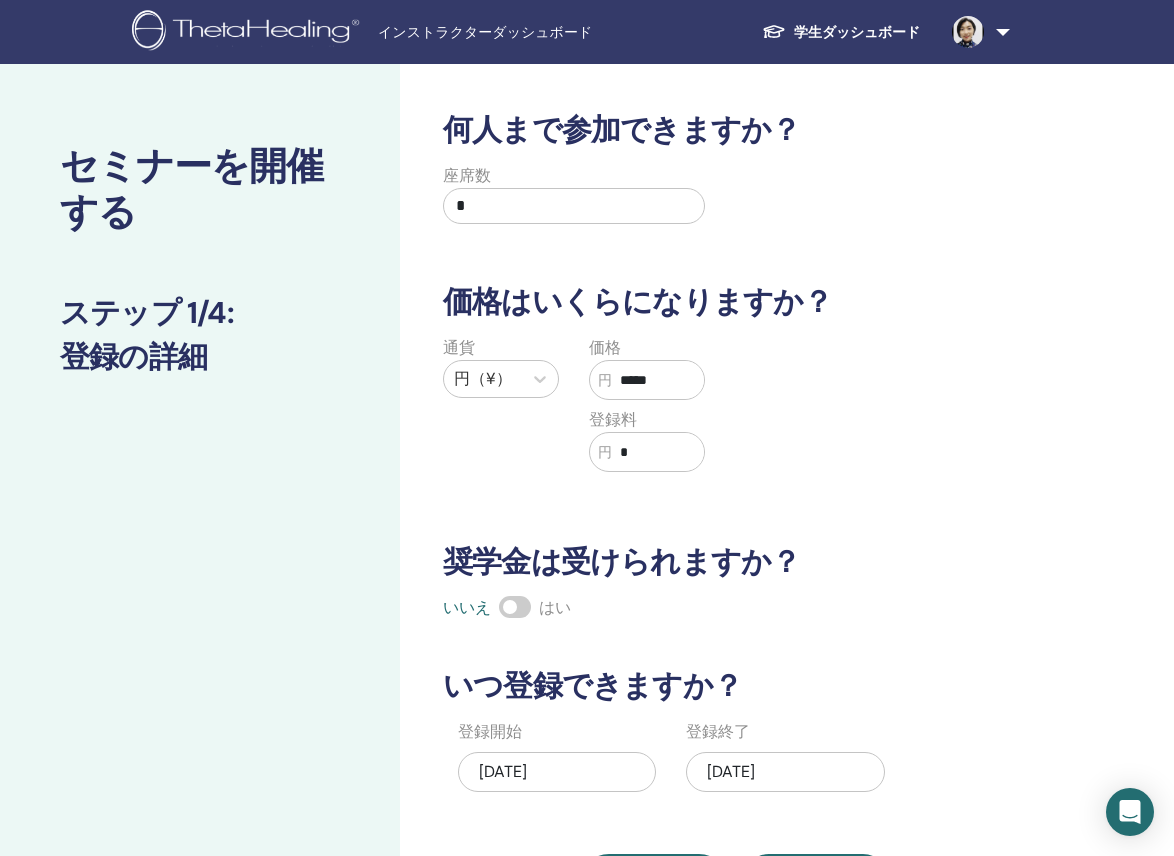 type on "*****" 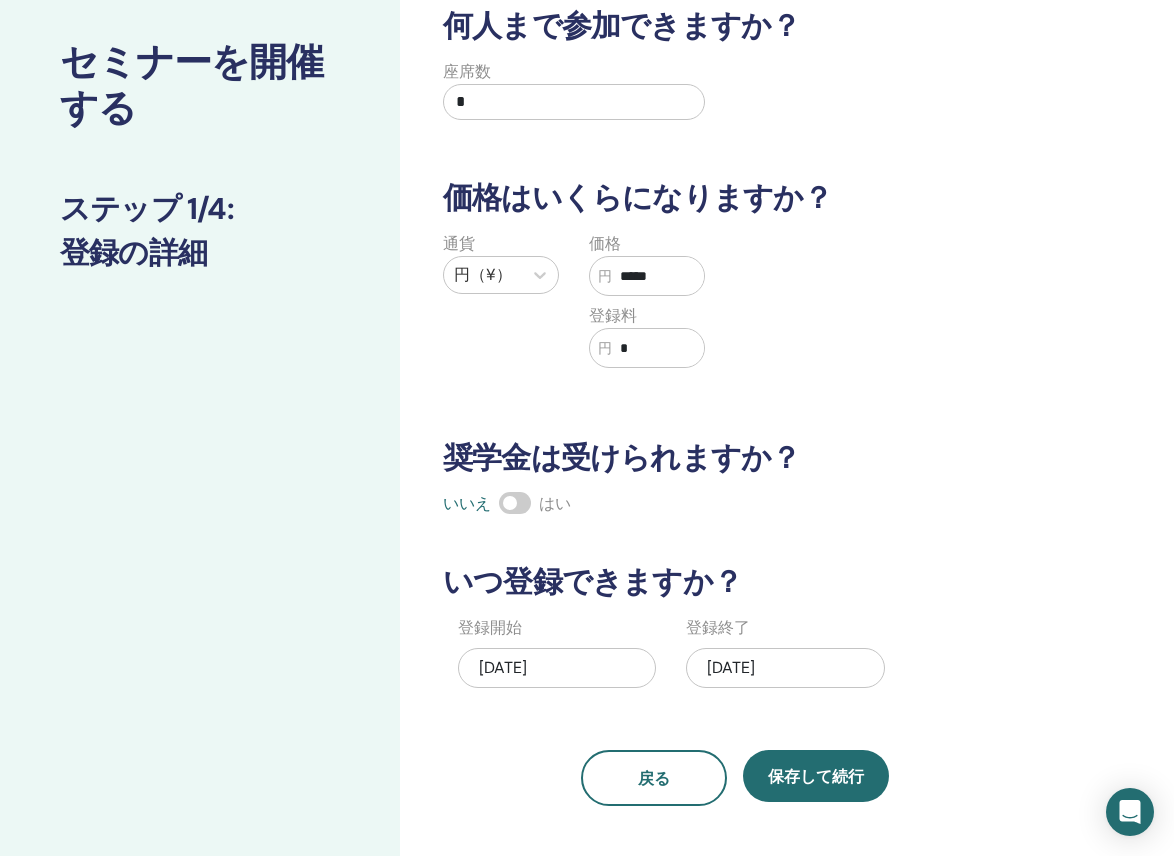 scroll, scrollTop: 118, scrollLeft: 0, axis: vertical 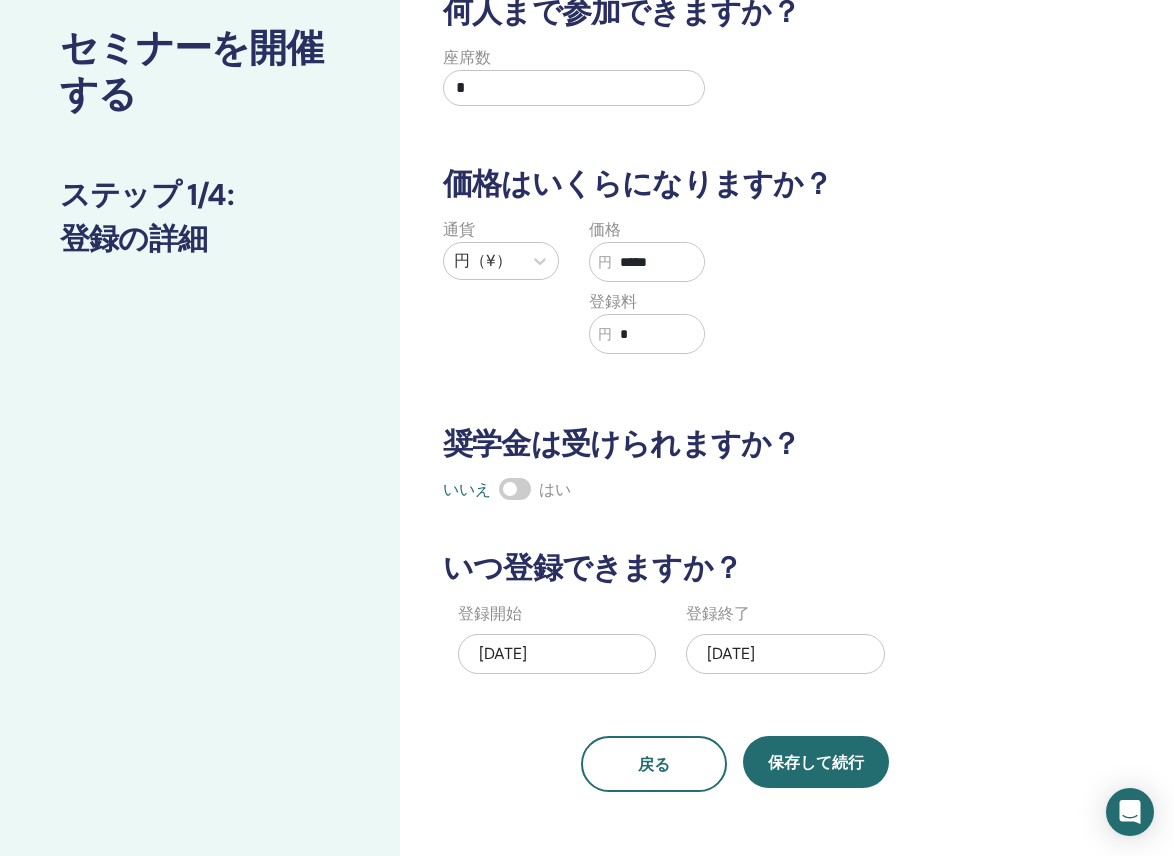 click at bounding box center [515, 489] 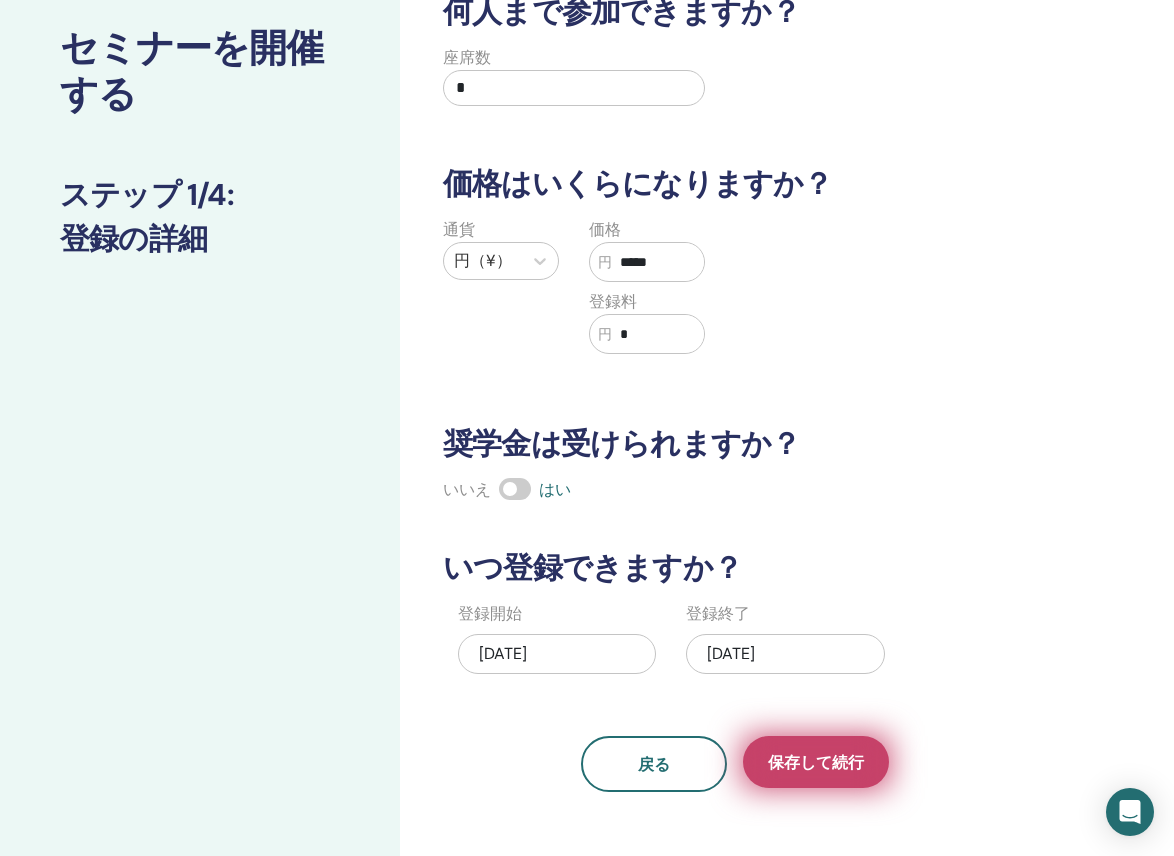 click on "保存して続行" at bounding box center [816, 762] 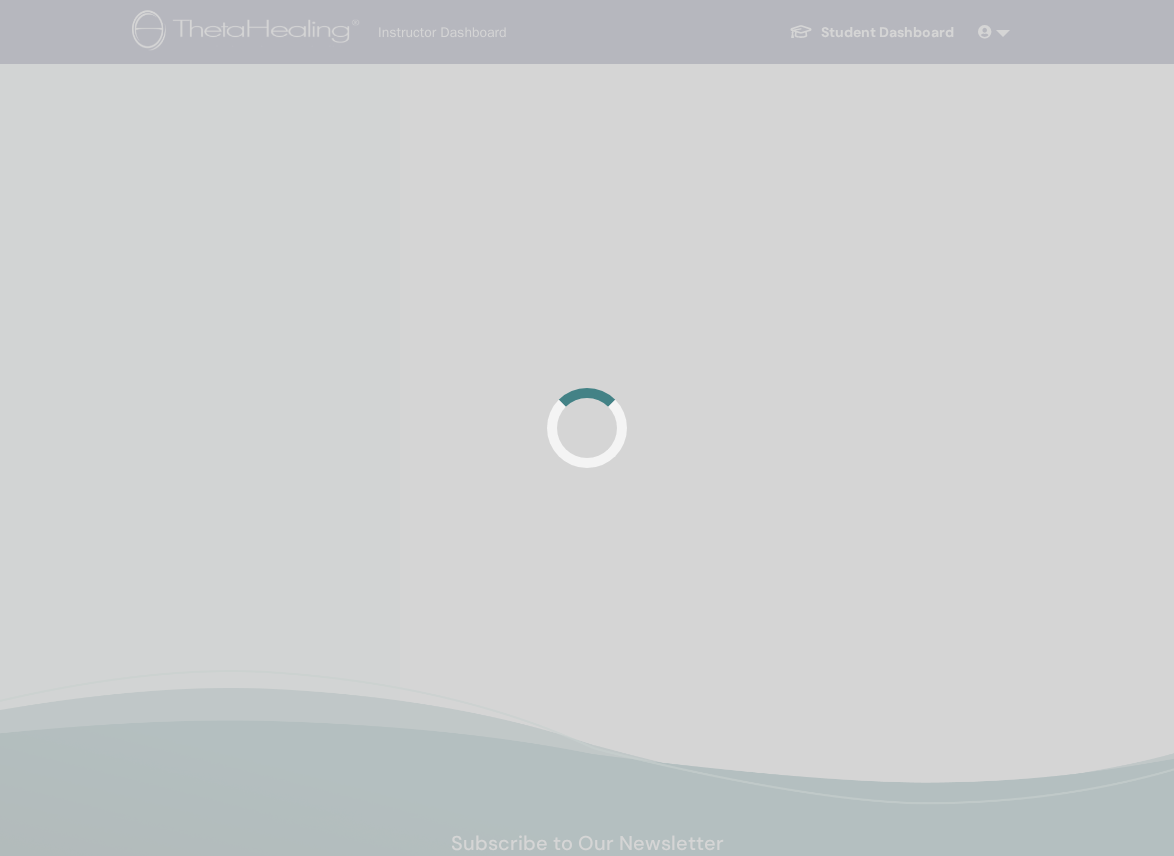 scroll, scrollTop: 0, scrollLeft: 0, axis: both 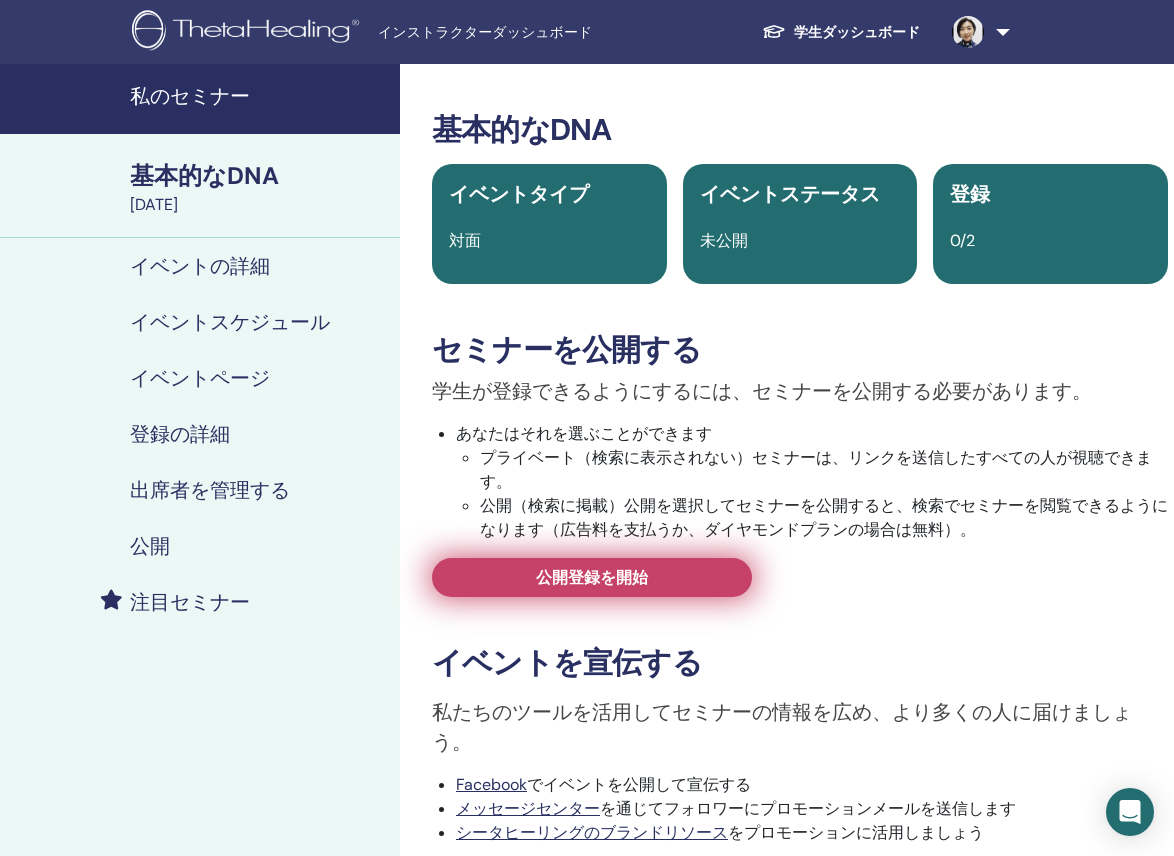 click on "公開登録を開始" at bounding box center [592, 577] 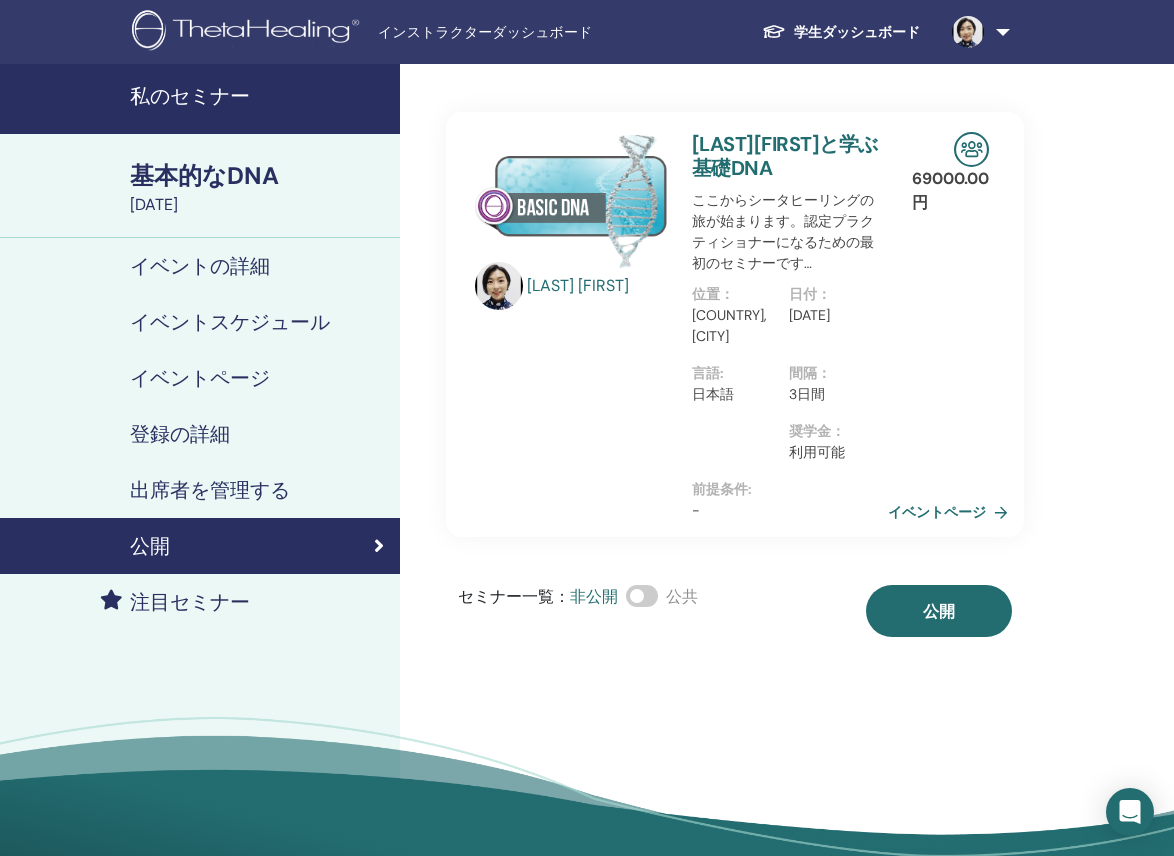 click on "イベントページ" at bounding box center (937, 513) 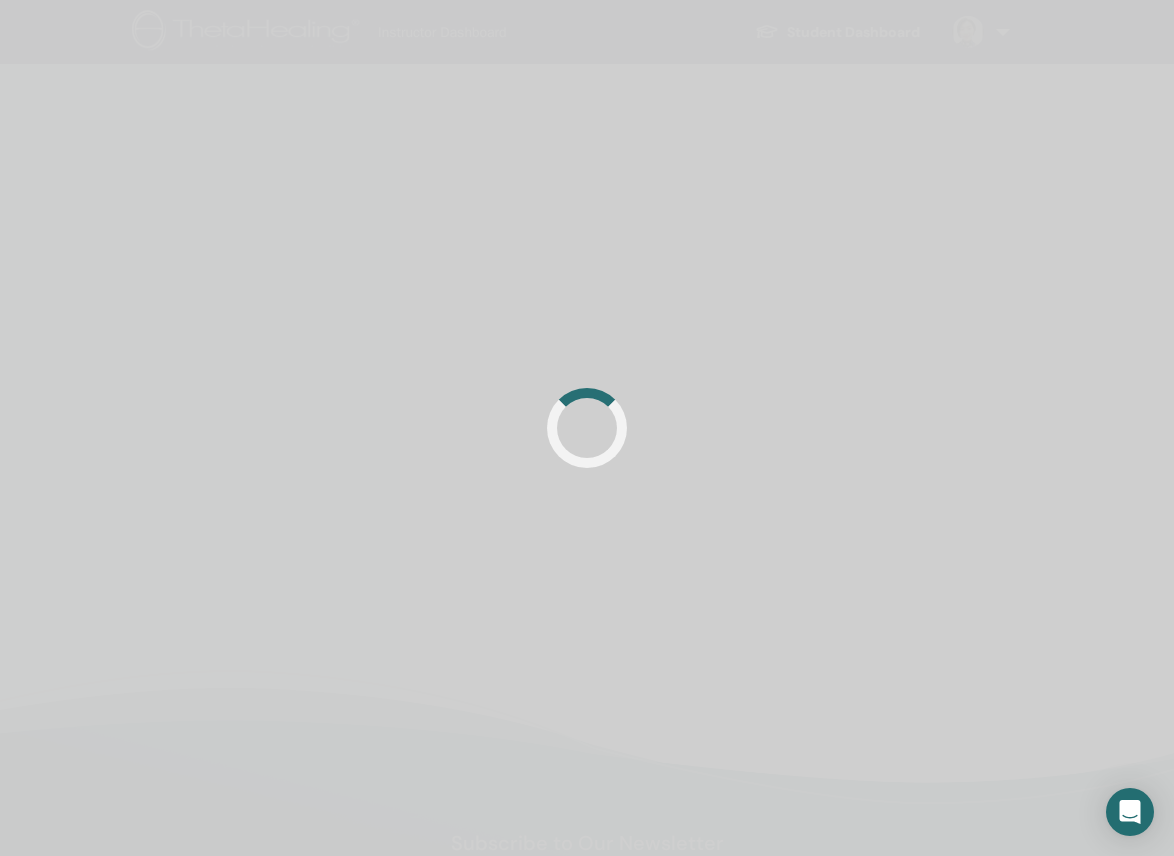 scroll, scrollTop: 0, scrollLeft: 0, axis: both 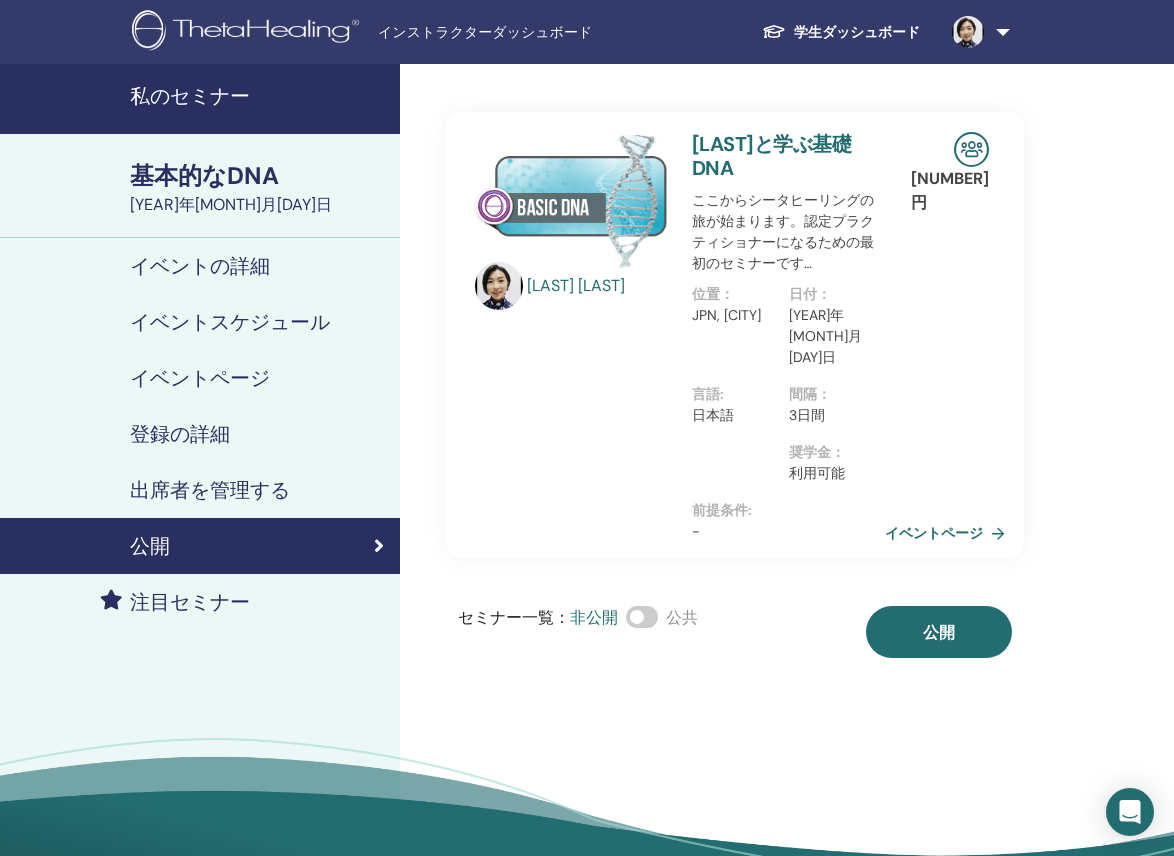 click on "イベントスケジュール" at bounding box center [230, 322] 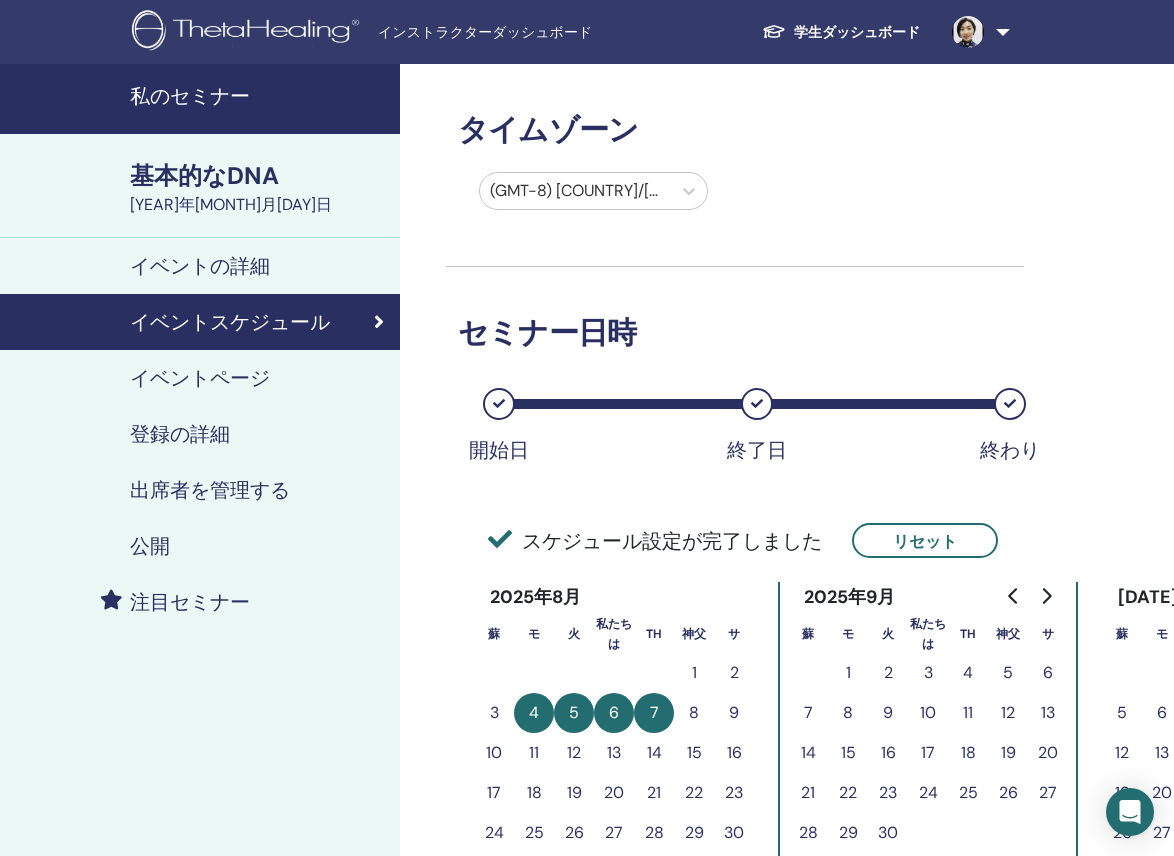 click on "イベントページ" at bounding box center (200, 378) 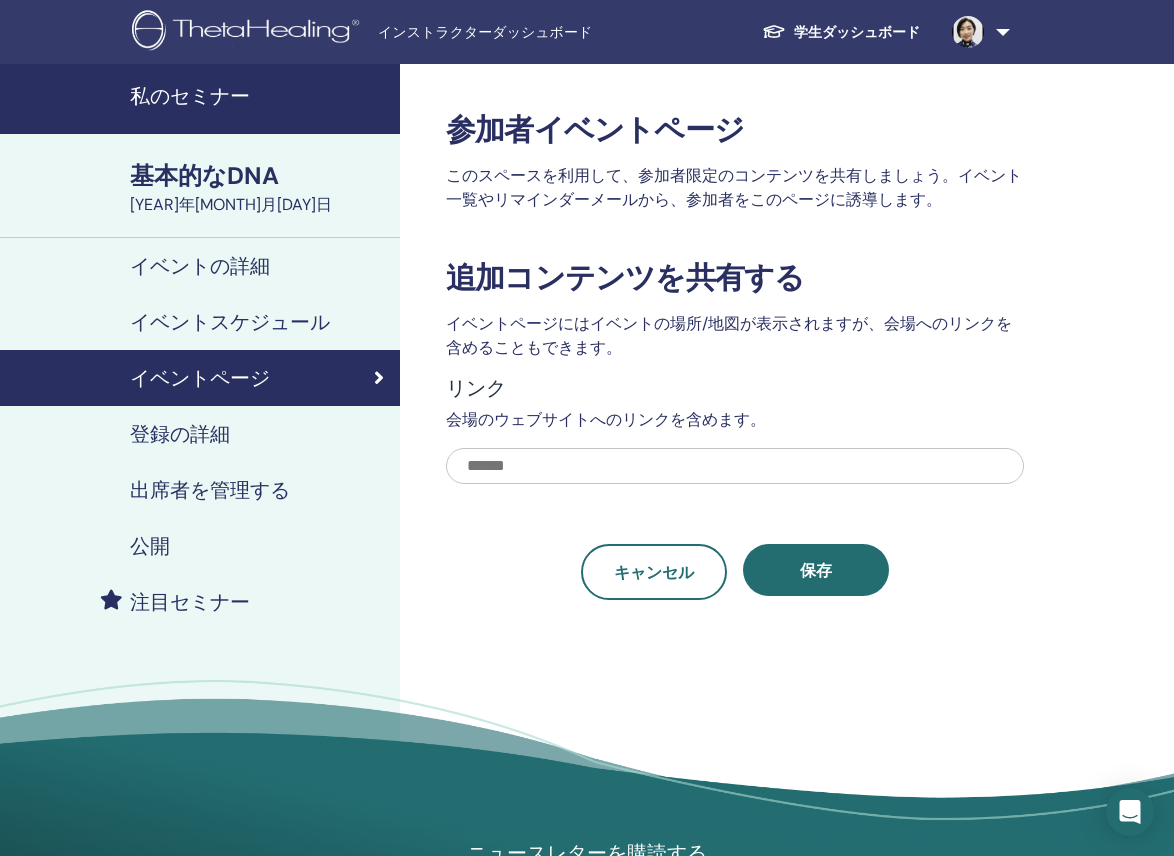 scroll, scrollTop: 7, scrollLeft: 0, axis: vertical 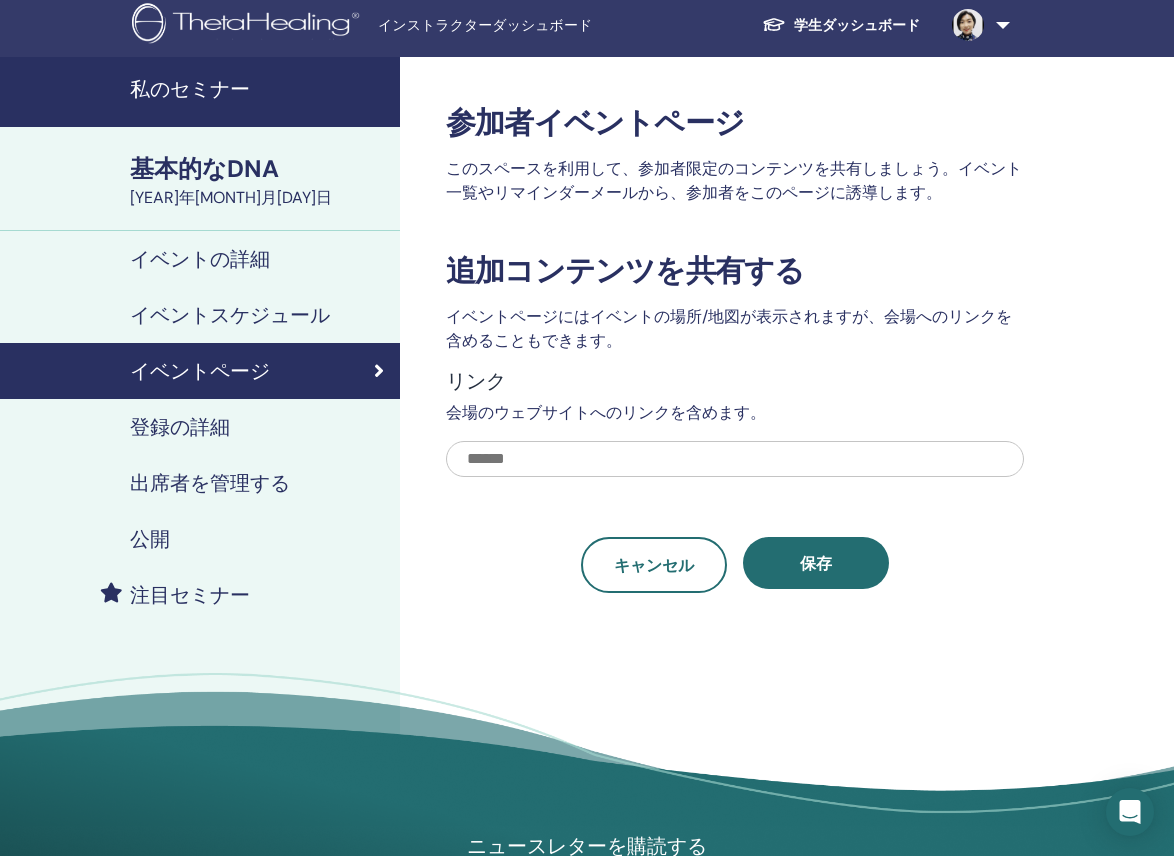 click on "登録の詳細" at bounding box center [180, 427] 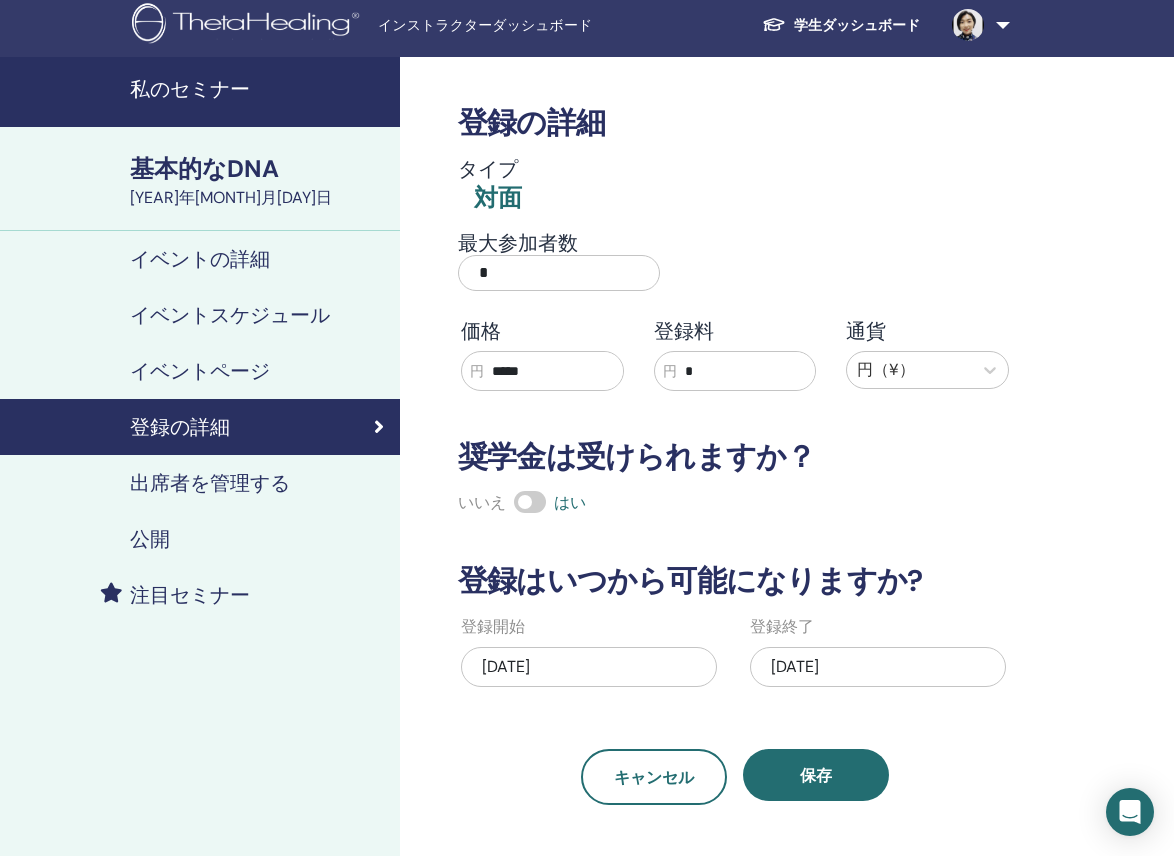 click on "イベントの詳細" at bounding box center (200, 259) 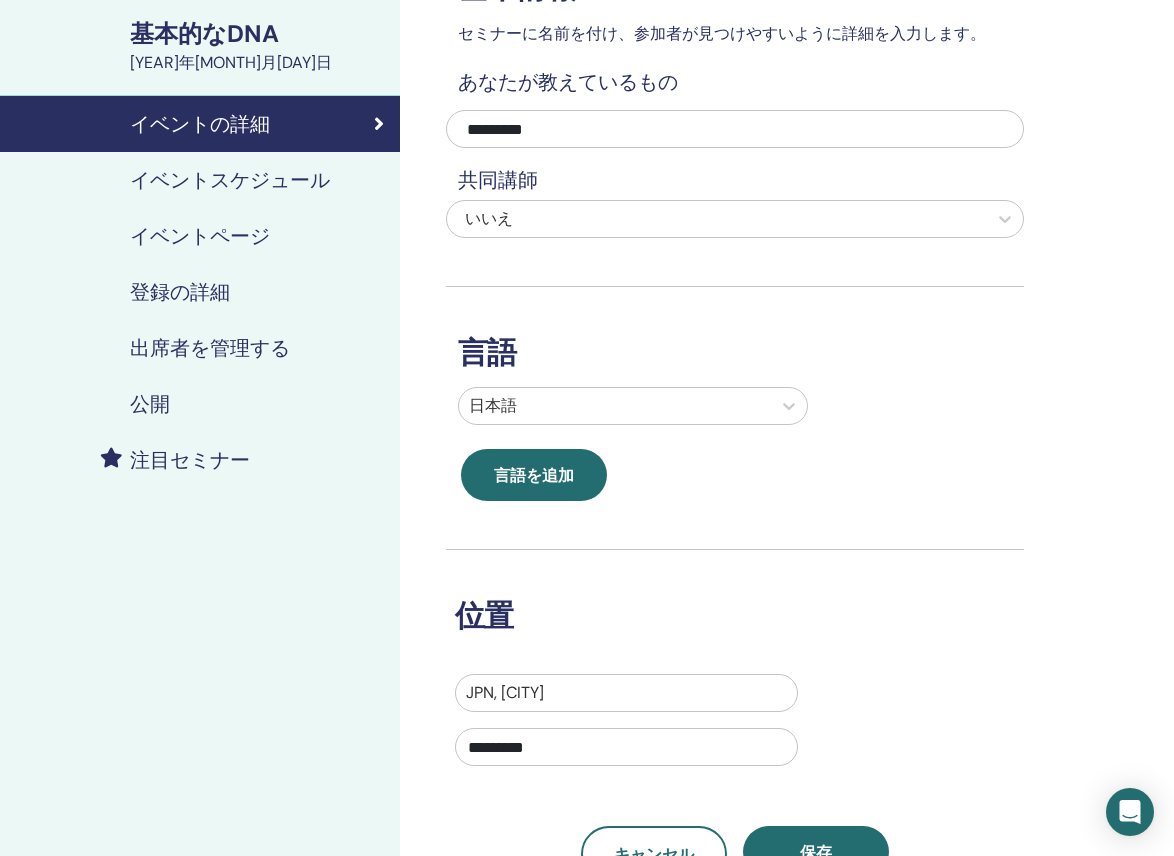 scroll, scrollTop: 129, scrollLeft: 0, axis: vertical 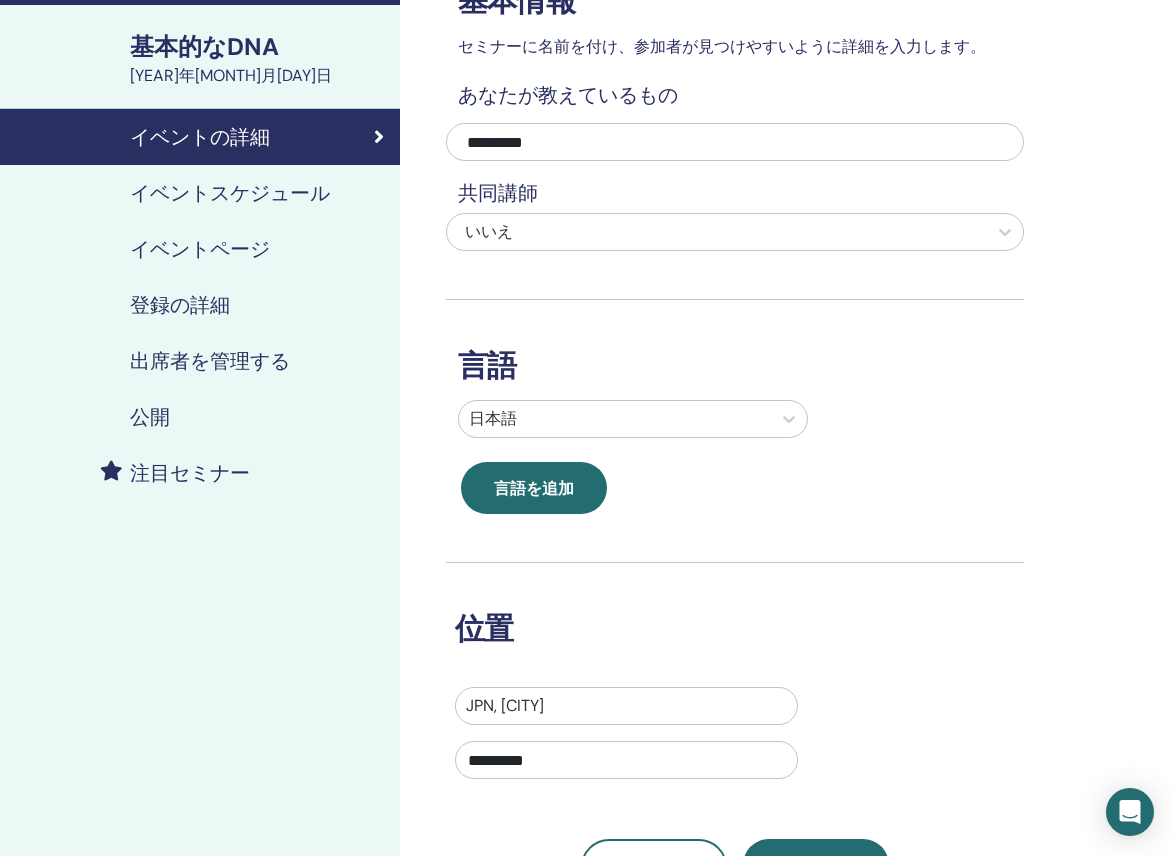 click on "イベントスケジュール" at bounding box center (230, 193) 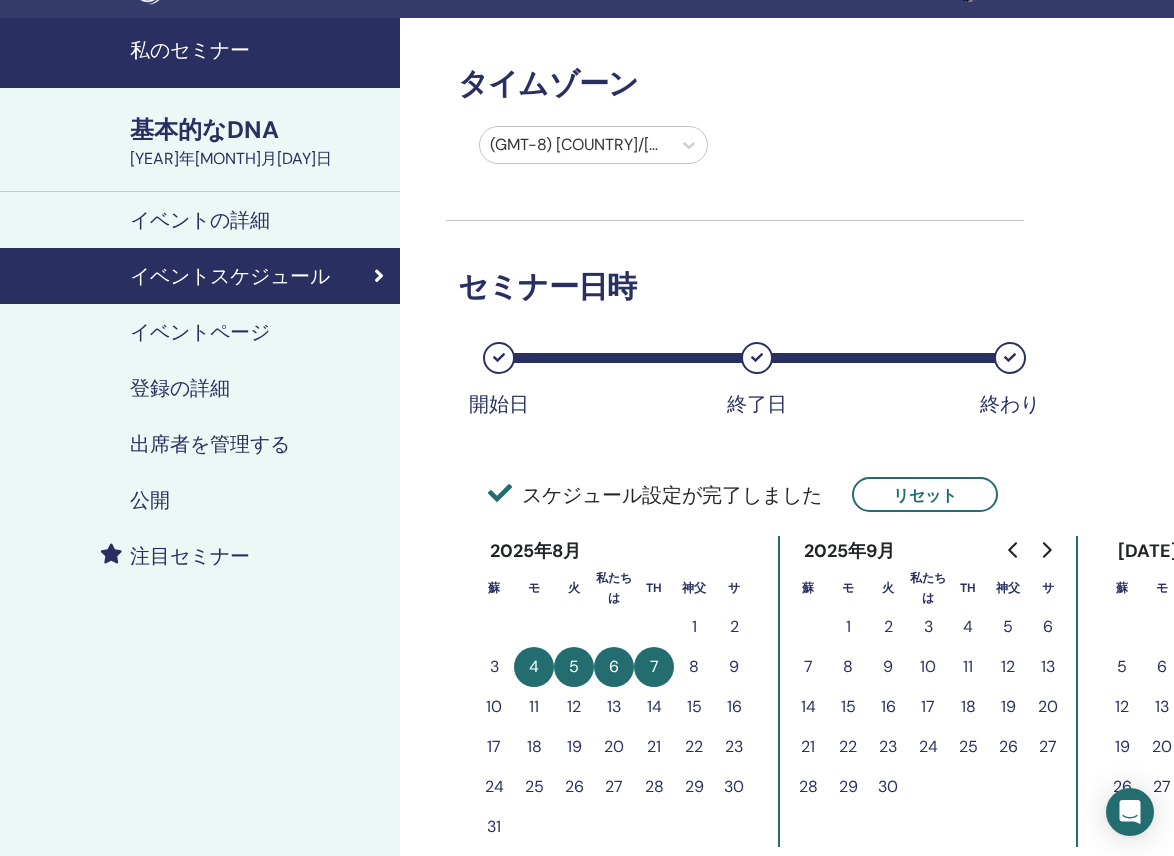 scroll, scrollTop: 42, scrollLeft: 0, axis: vertical 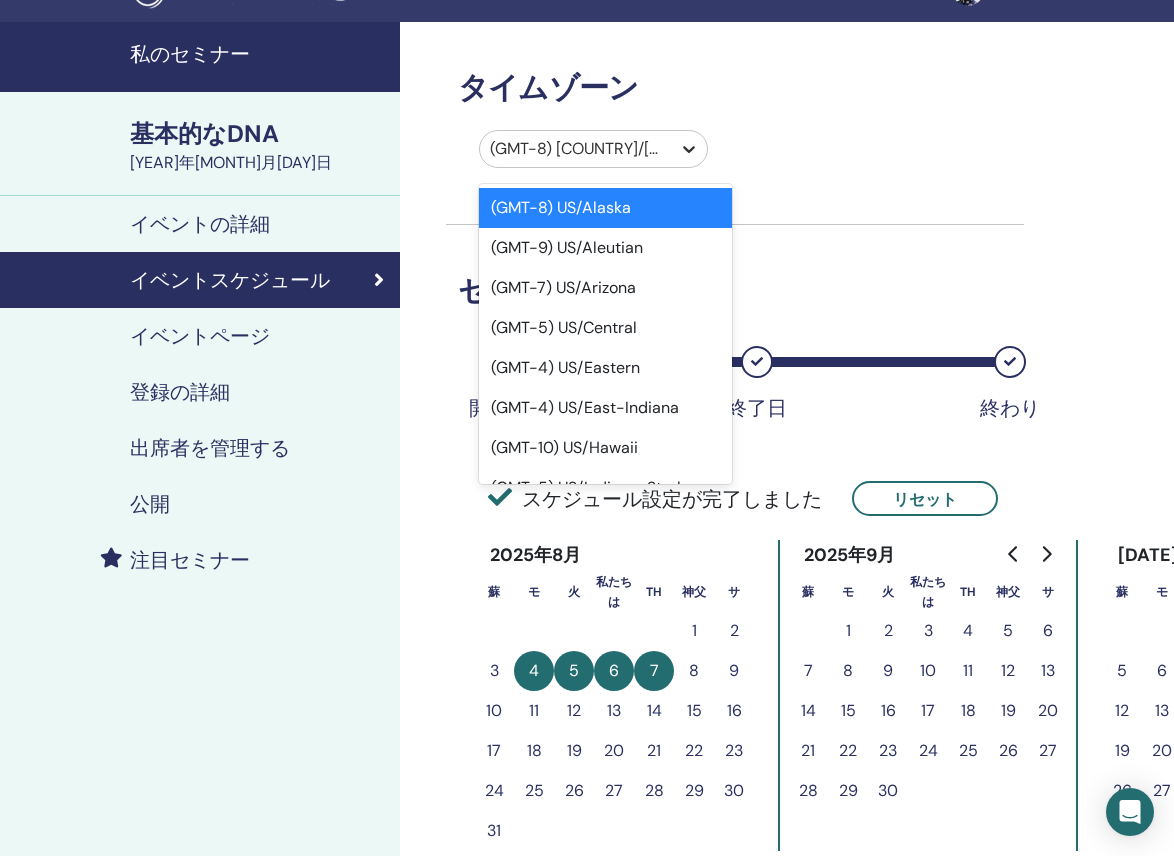 click 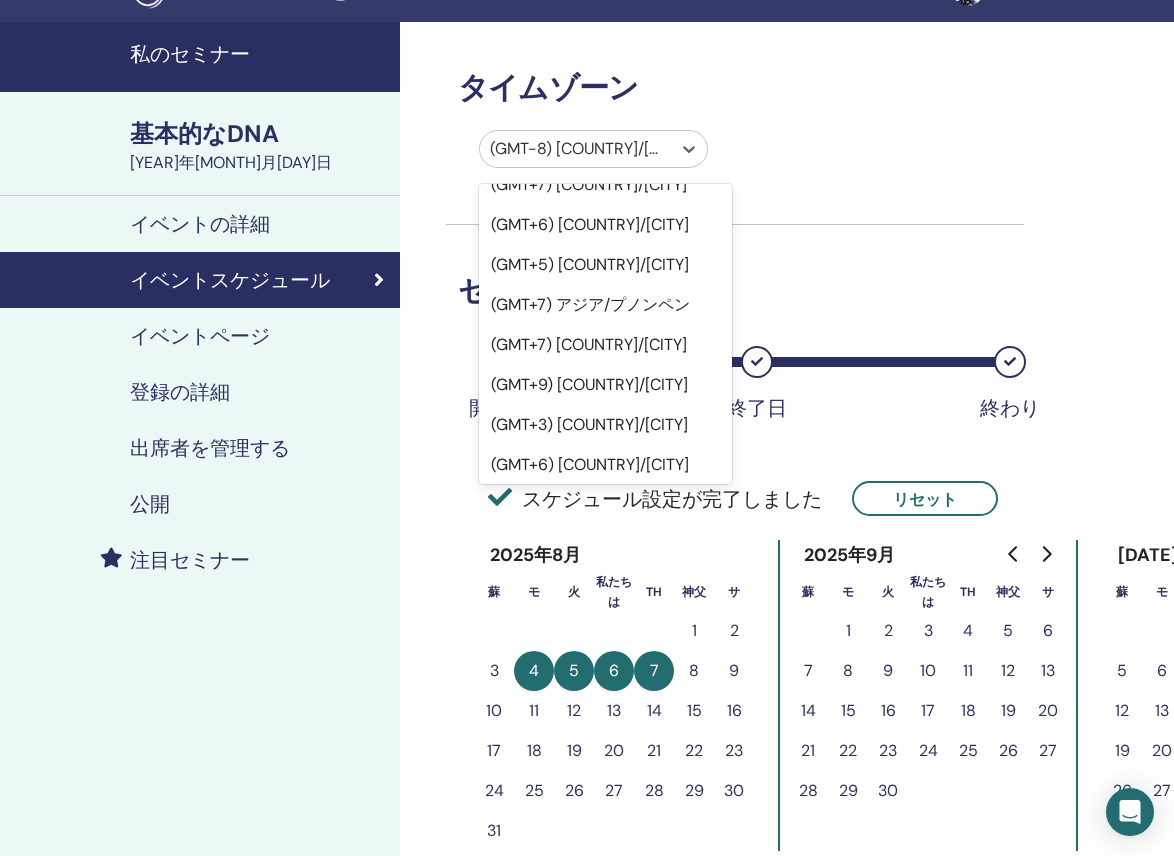 scroll, scrollTop: 14424, scrollLeft: 0, axis: vertical 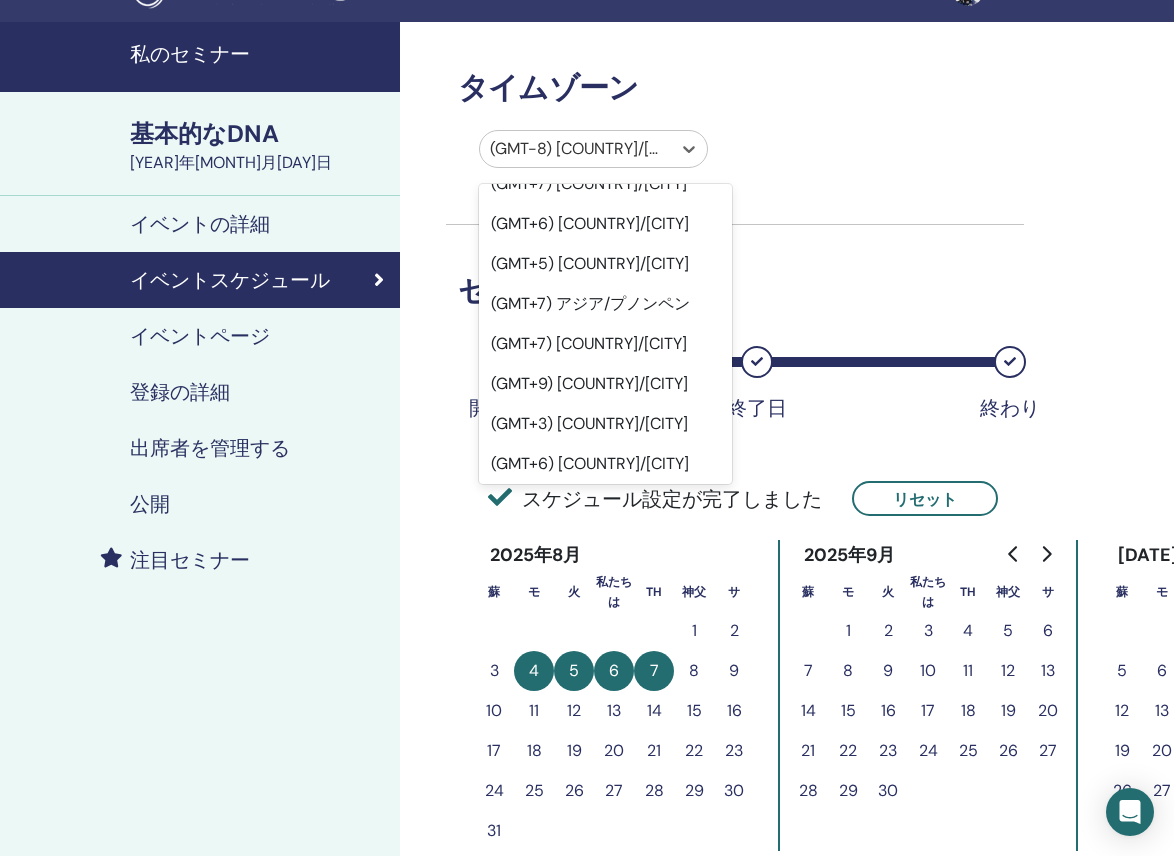 click on "(GMT+9) [COUNTRY]/[CITY]" at bounding box center (589, -1537) 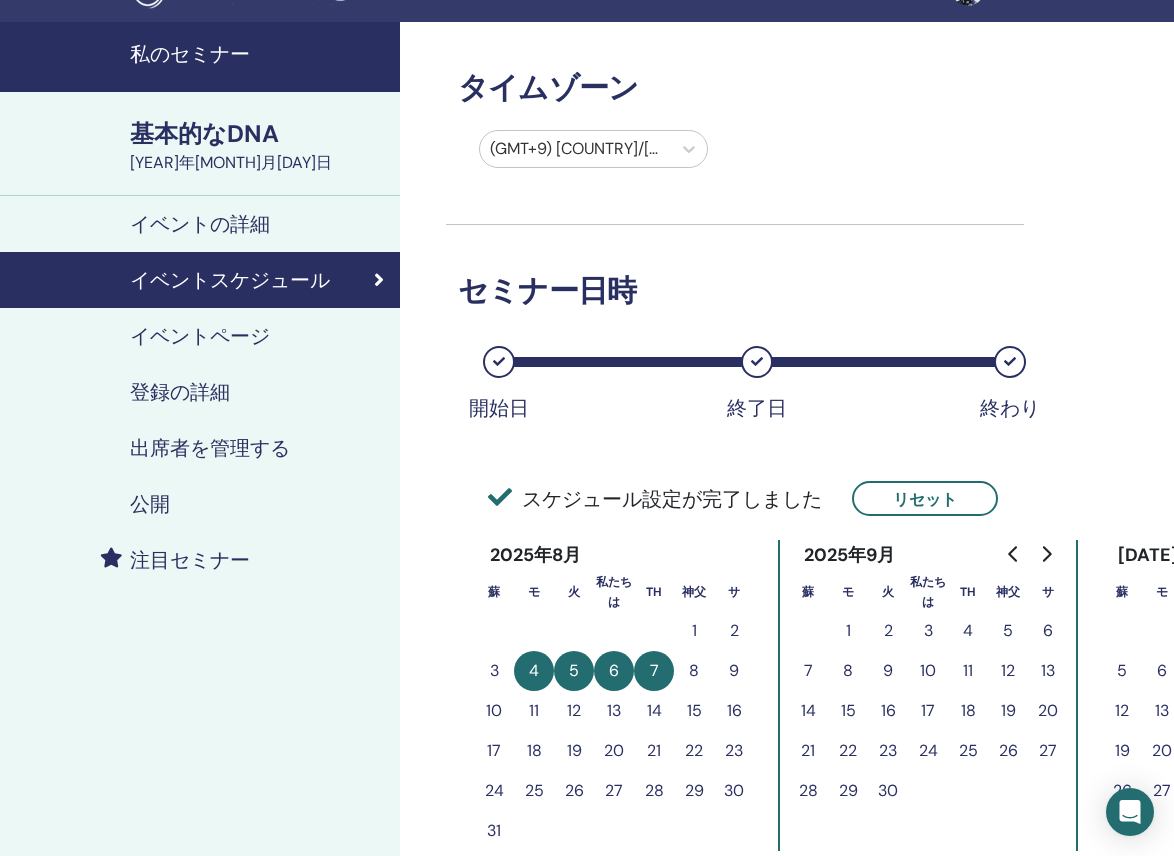 click on "セミナー日時" at bounding box center (735, 291) 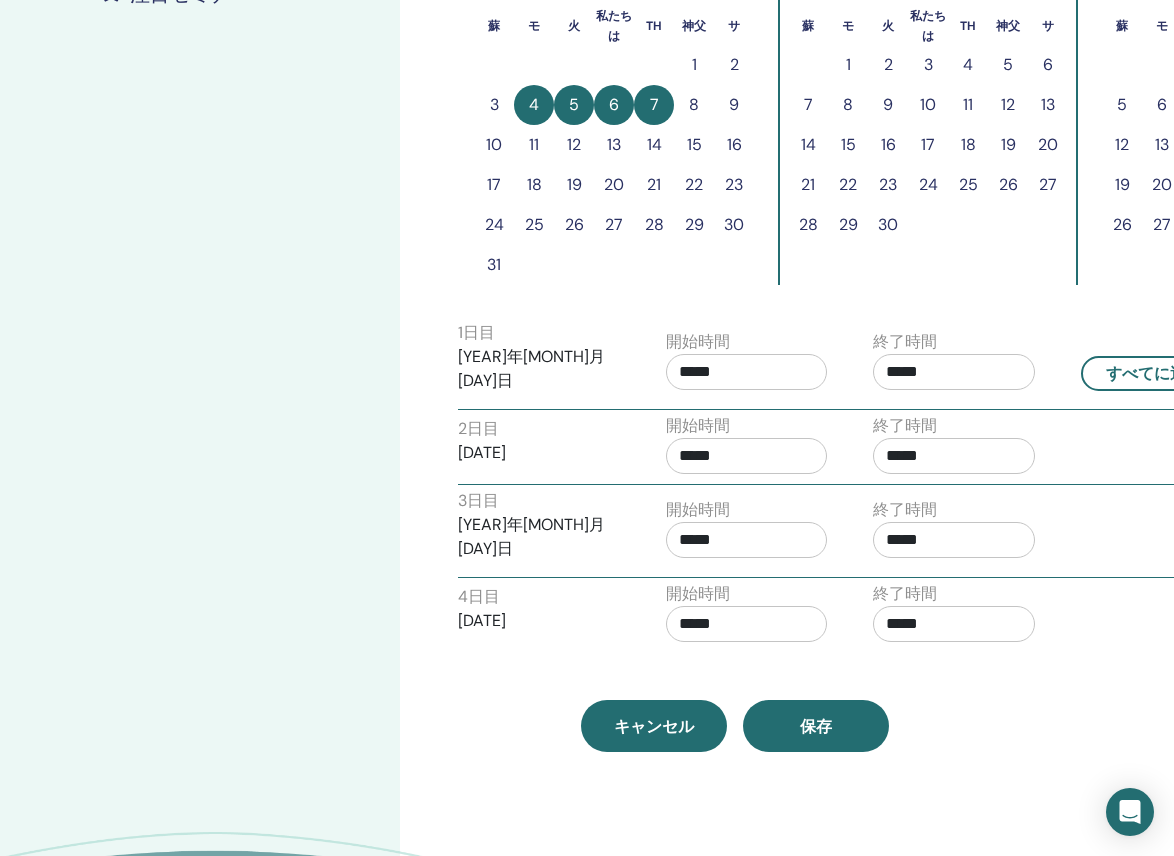 scroll, scrollTop: 698, scrollLeft: 0, axis: vertical 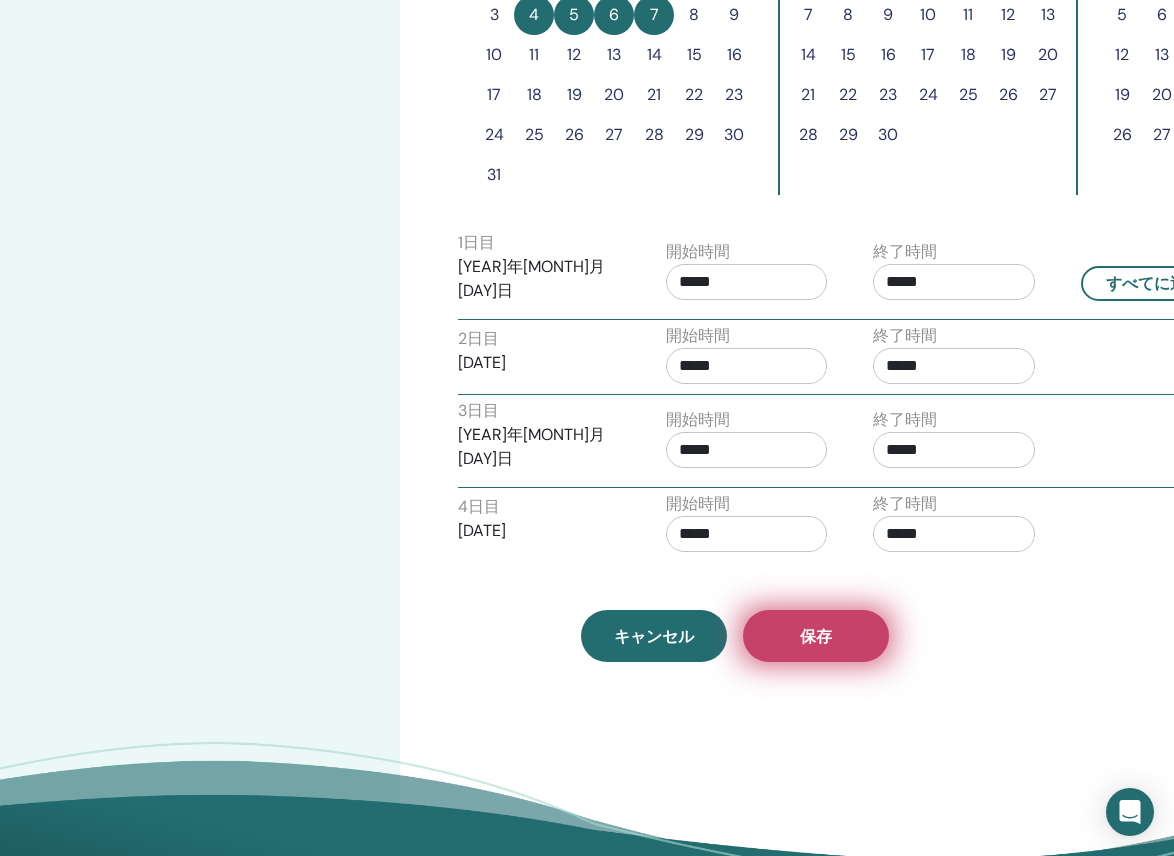 click on "保存" at bounding box center [816, 636] 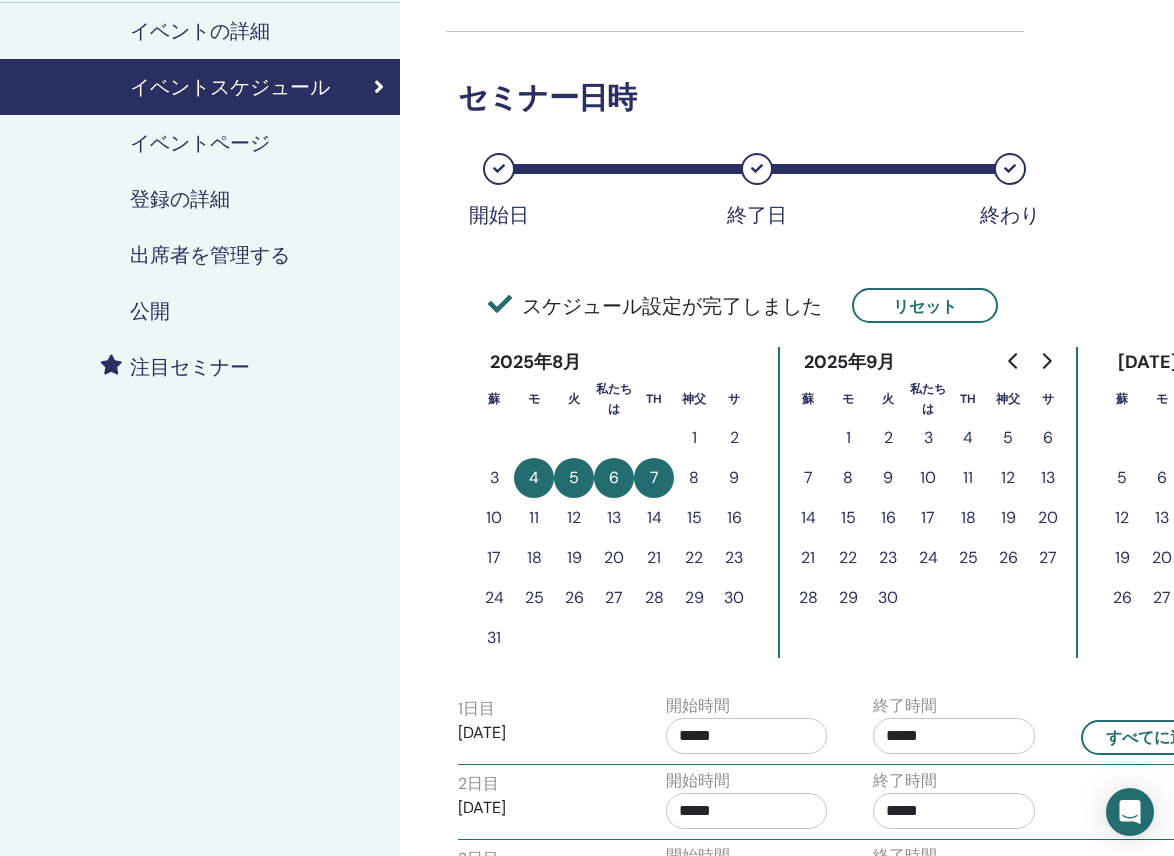 scroll, scrollTop: 231, scrollLeft: 0, axis: vertical 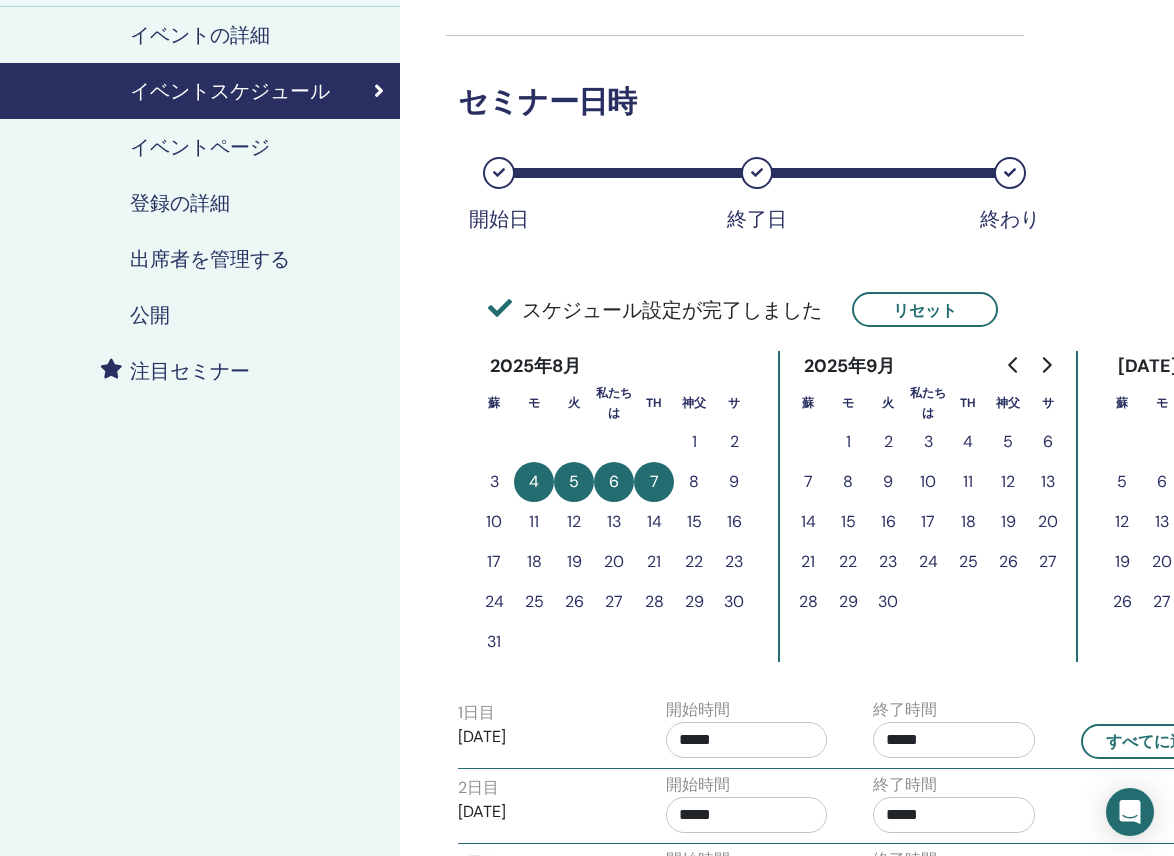 click on "公開" at bounding box center (150, 315) 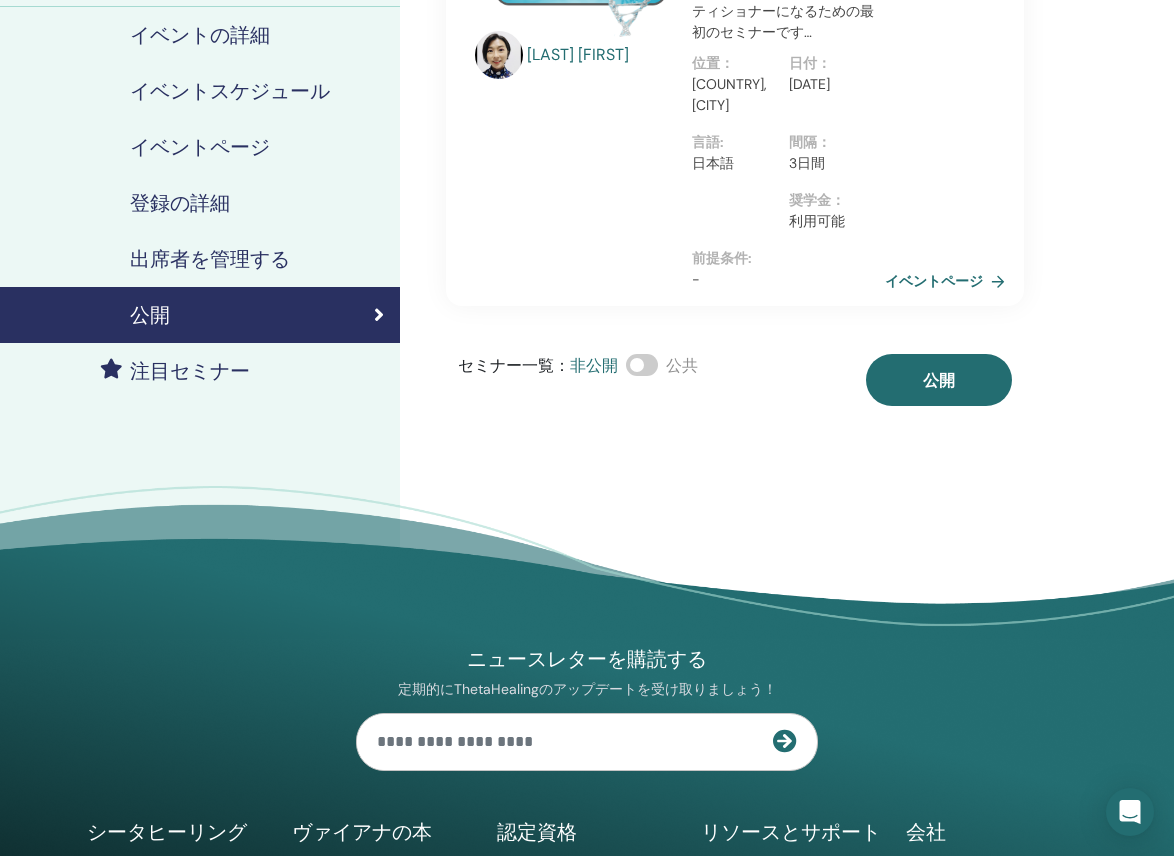 click on "丸山   さやか 丸山さやかと学ぶ基礎DNA ここからシータヒーリングの旅が始まります。認定プラクティショナーになるための最初のセミナーです… 位置 ： 日本、岐阜市 日付 ： 2025年8月4日 言語 : 日本語 間隔 ： 3日間 奨学金 ： 利用可能 前提条件 : - 69000.00 円 イベントページ セミナー一覧 ： 非公開 公共 公開" at bounding box center [735, 119] 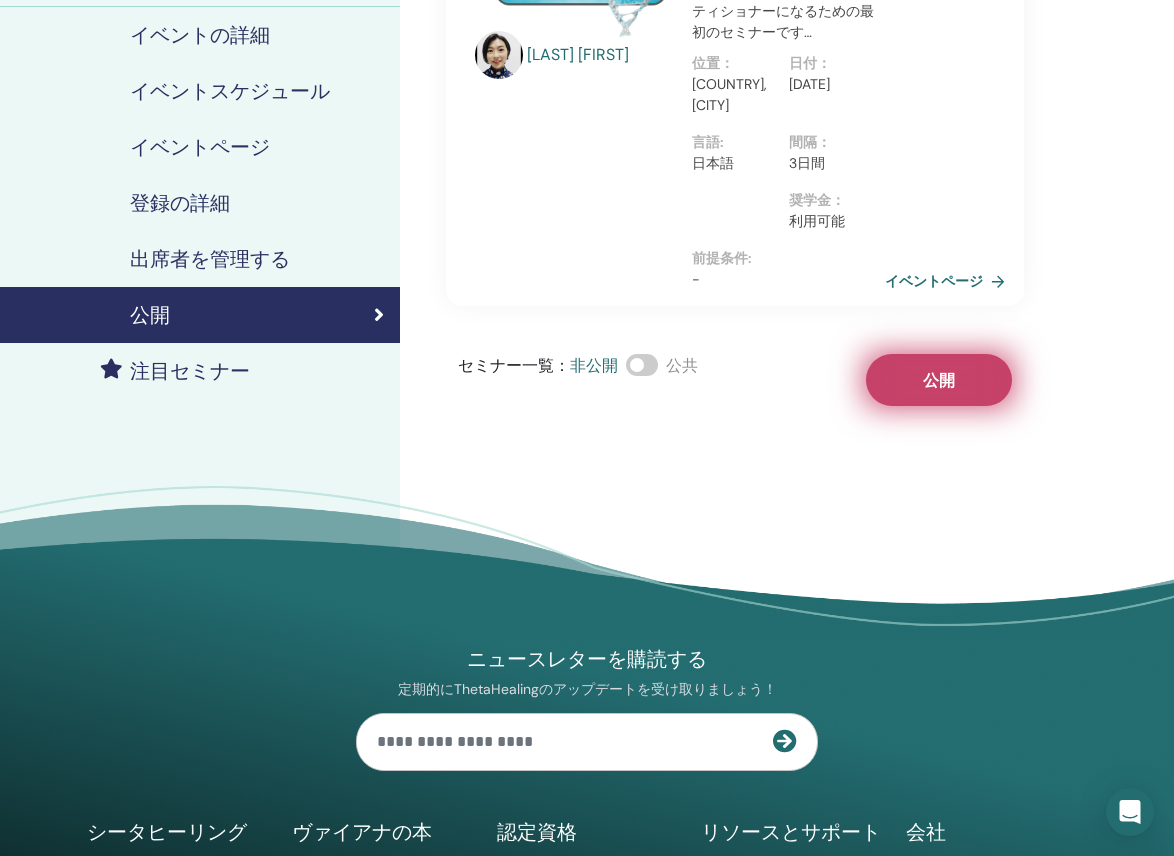 click on "公開" at bounding box center (939, 380) 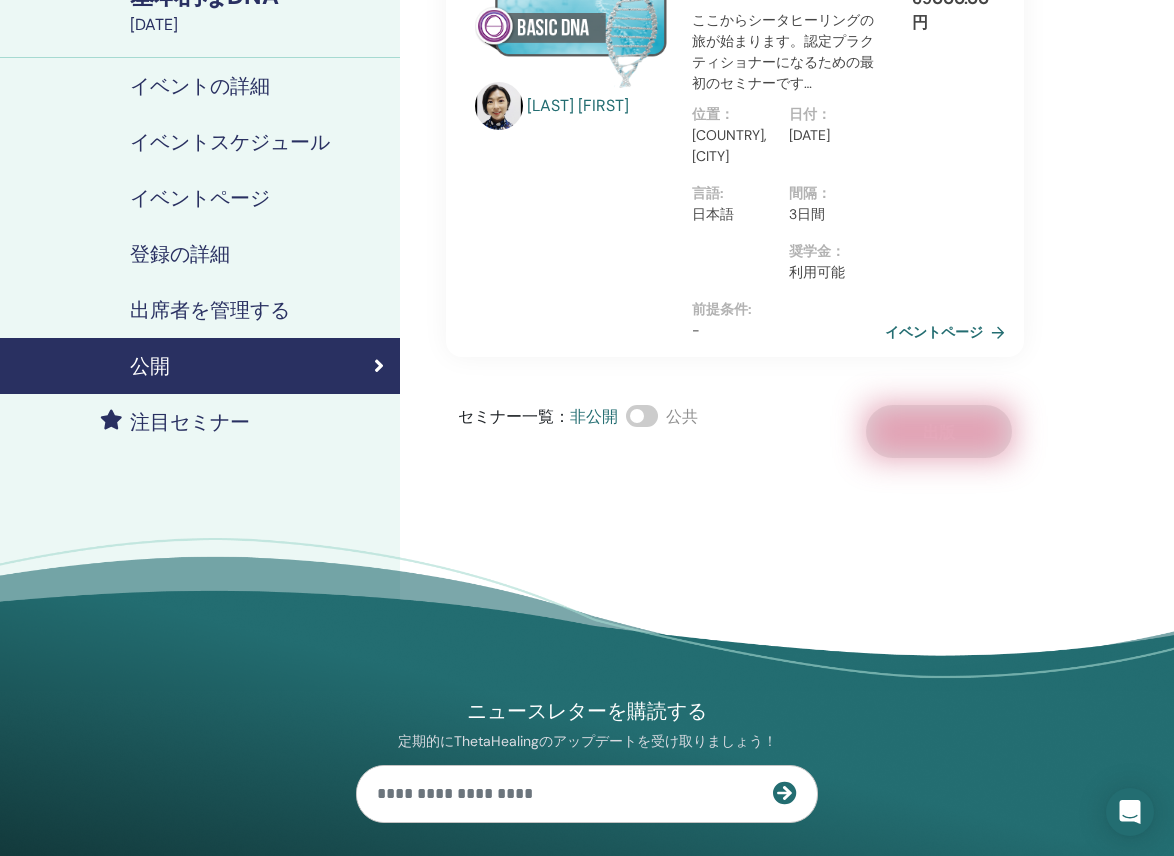 scroll, scrollTop: 0, scrollLeft: 0, axis: both 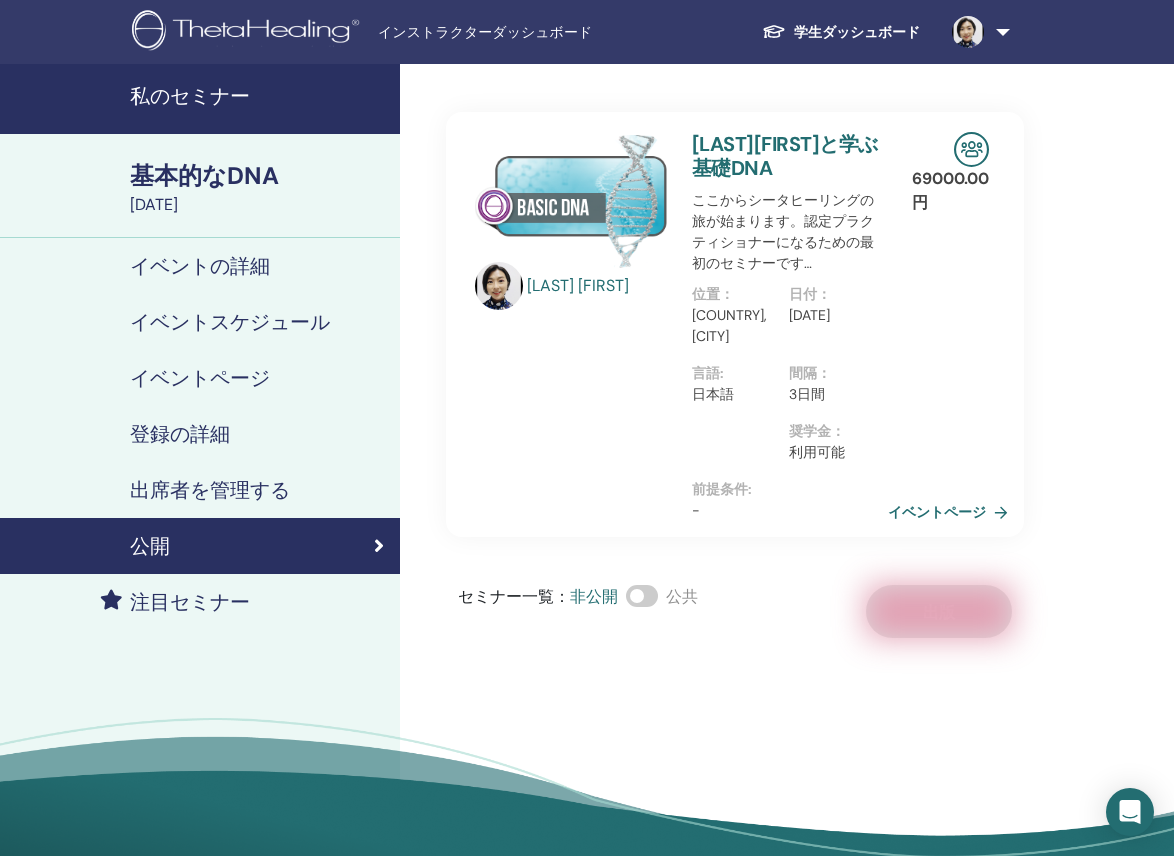 click on "イベントページ" at bounding box center [937, 513] 